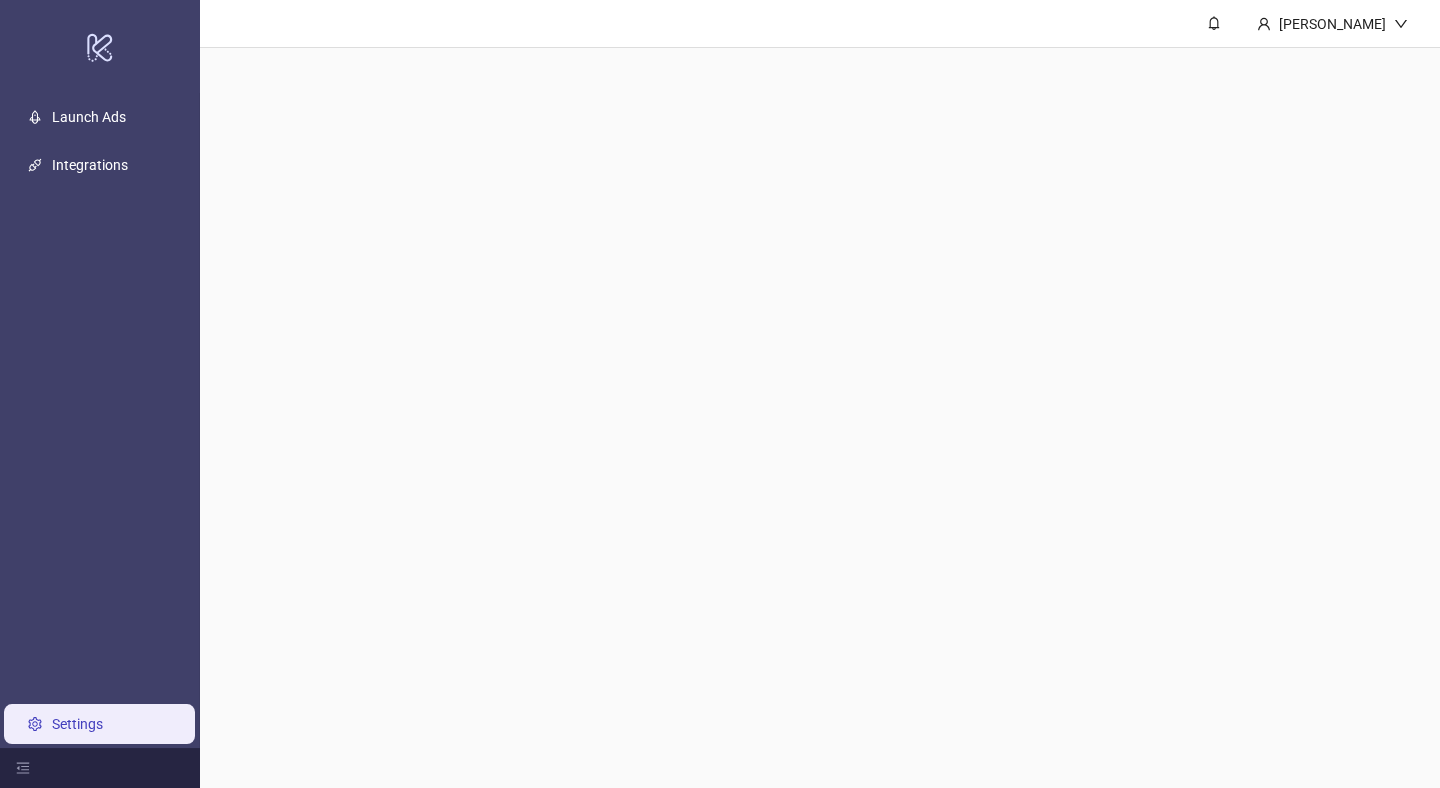 scroll, scrollTop: 0, scrollLeft: 0, axis: both 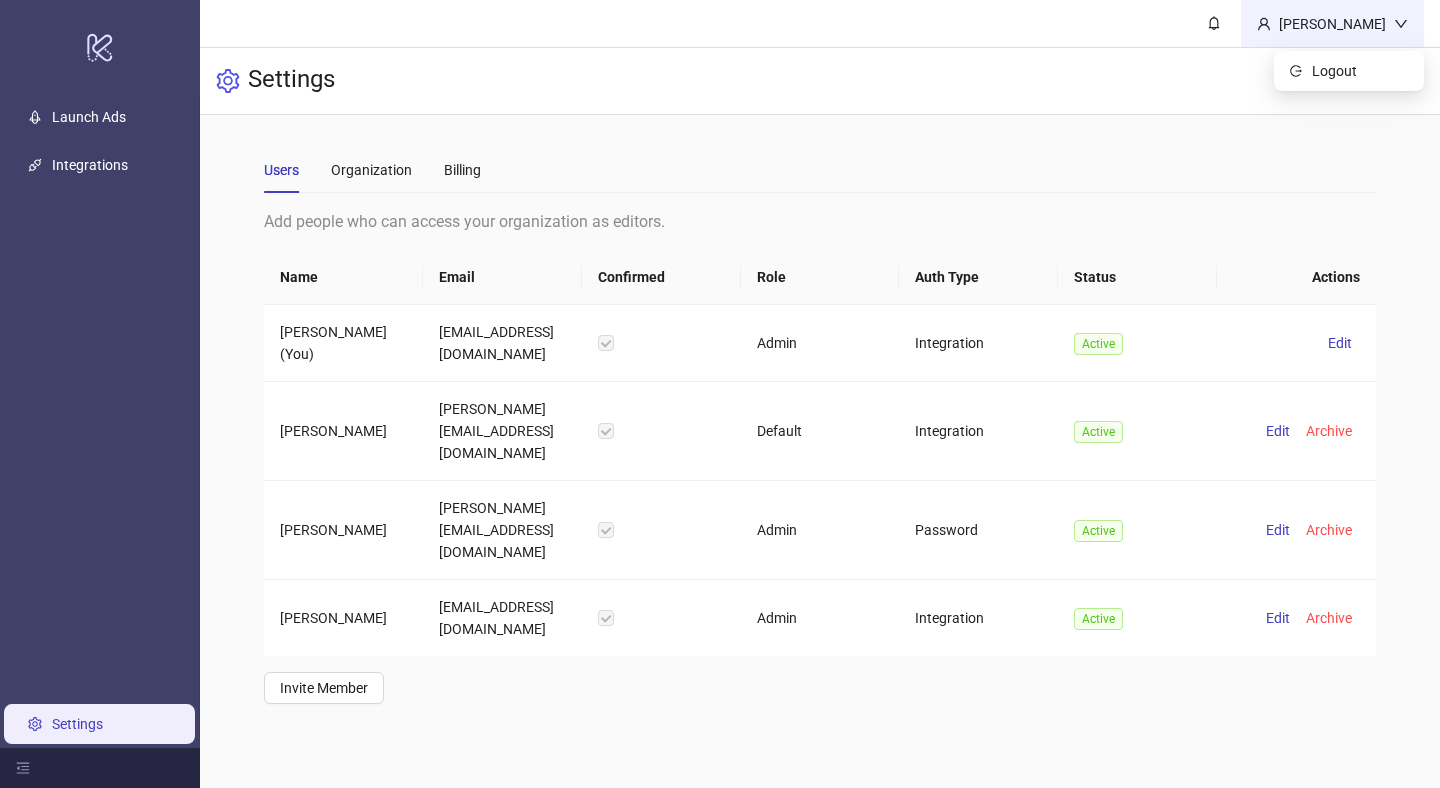 click on "Martynas Venclovas" at bounding box center (1332, 24) 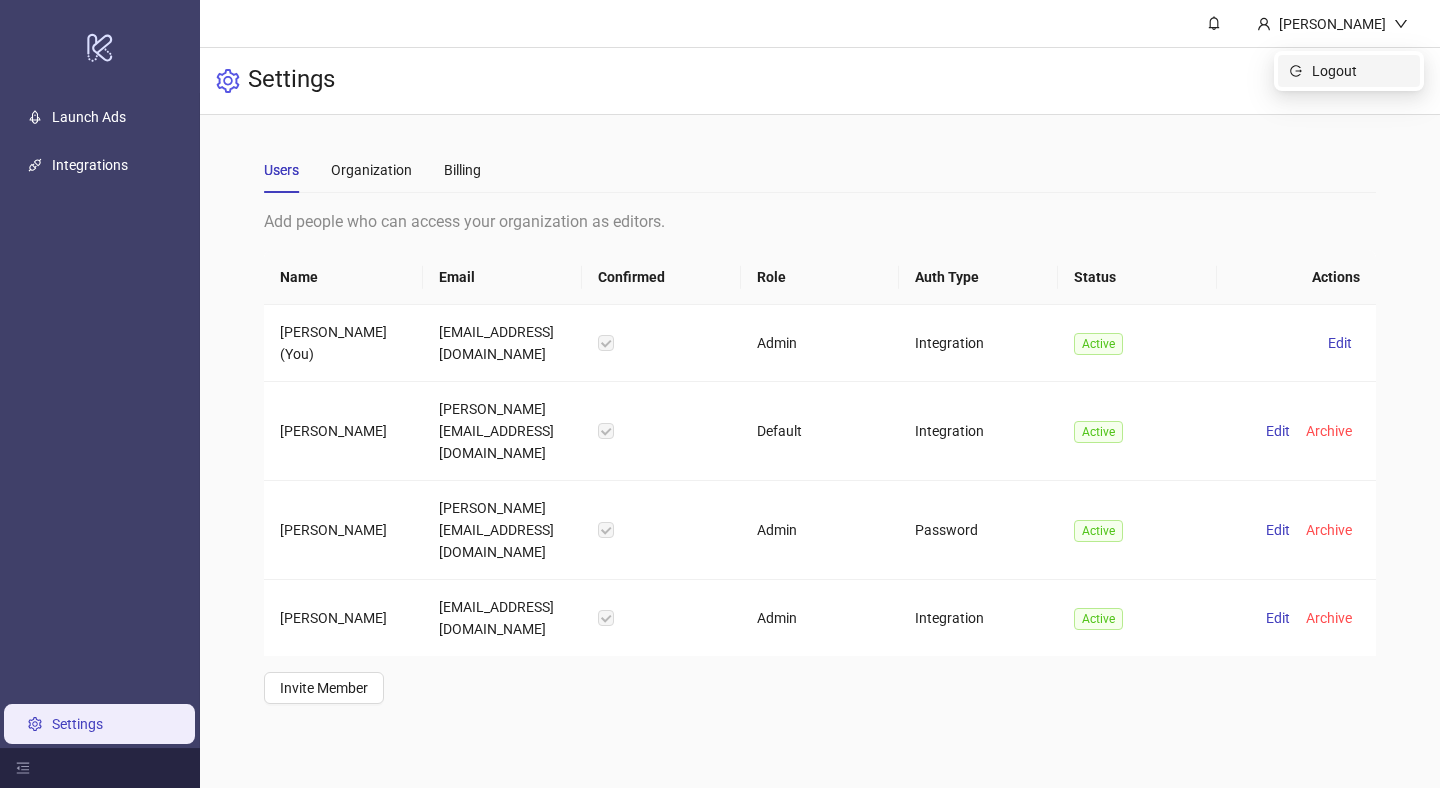 click on "Logout" at bounding box center [1349, 71] 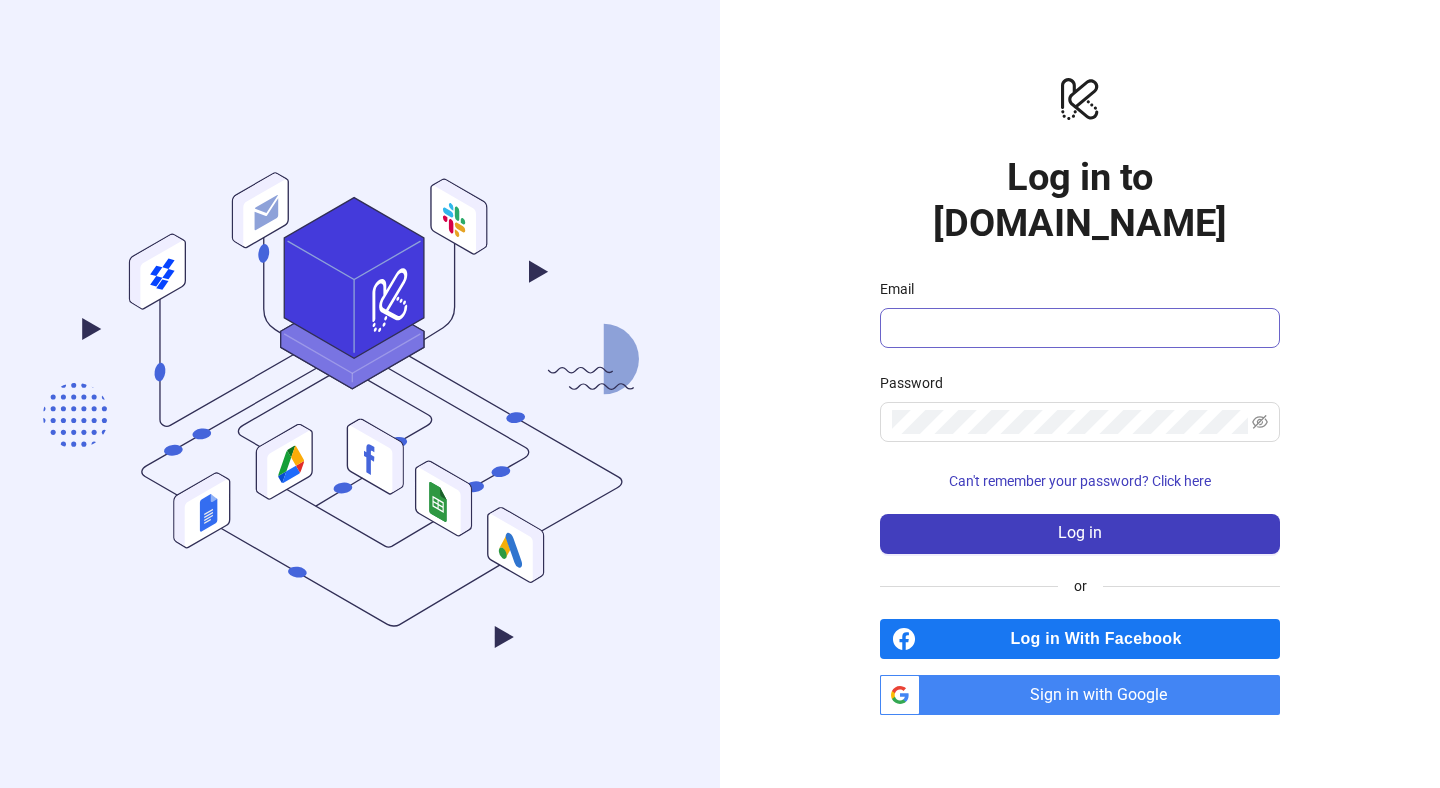 click at bounding box center (1080, 328) 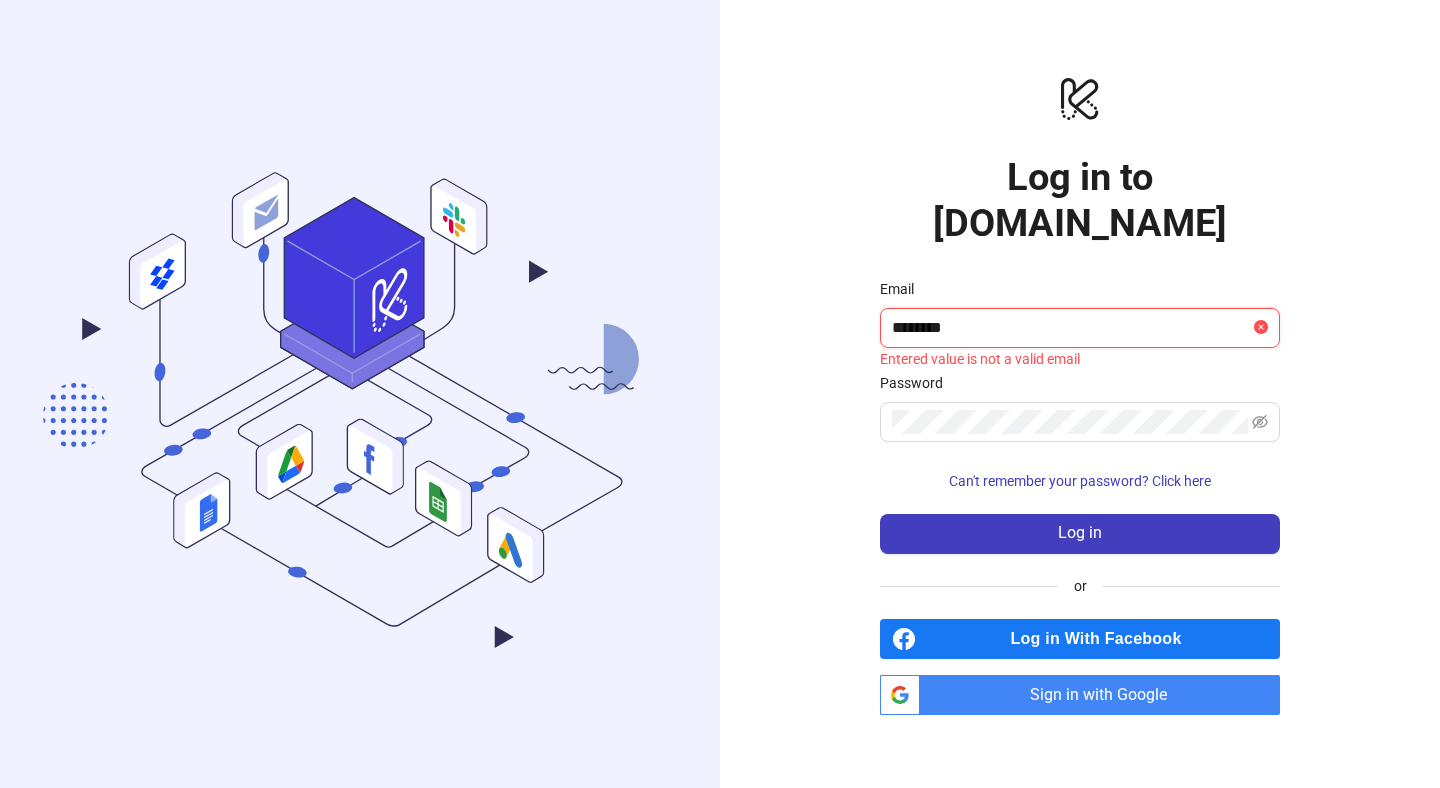 click on "********" at bounding box center (1071, 328) 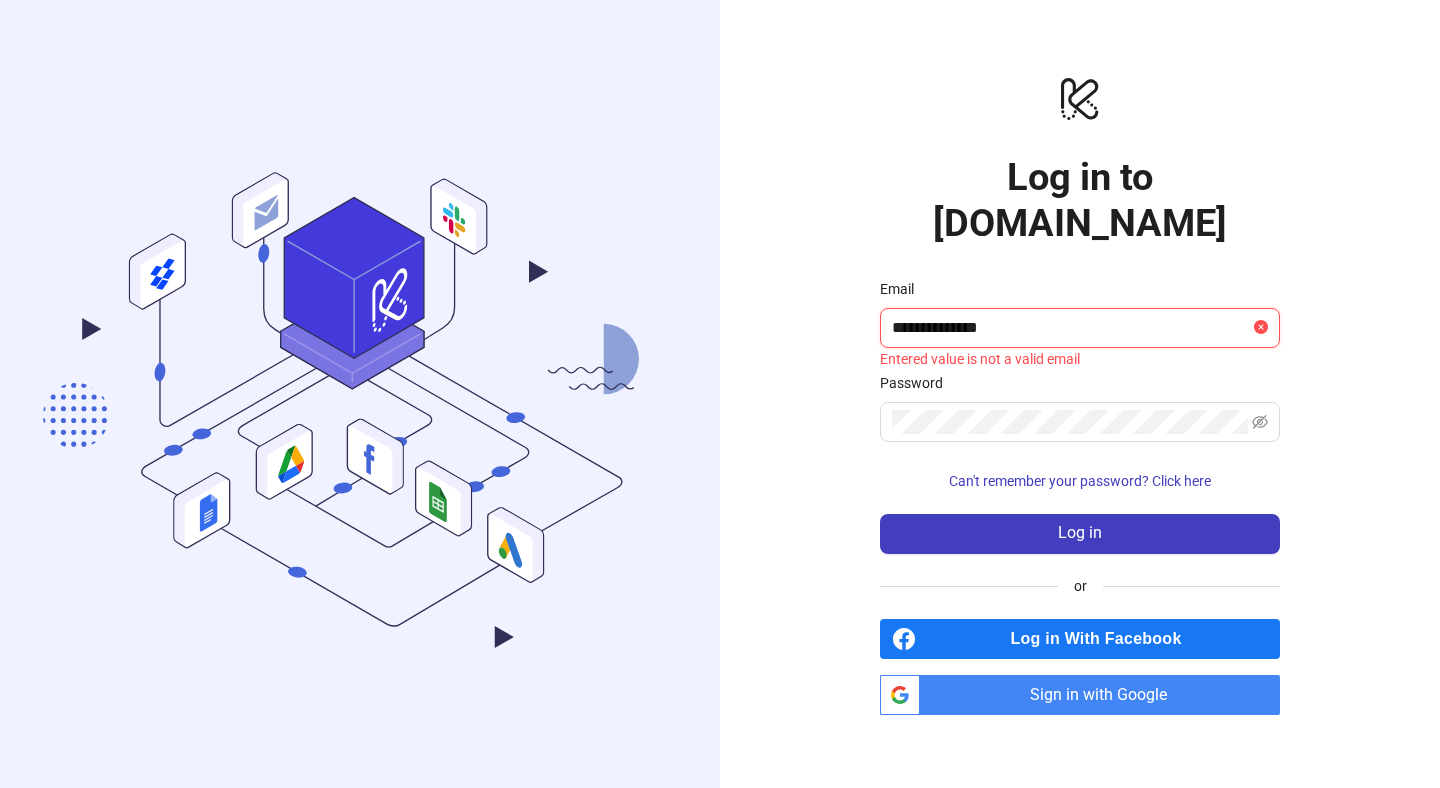 drag, startPoint x: 1043, startPoint y: 303, endPoint x: 966, endPoint y: 303, distance: 77 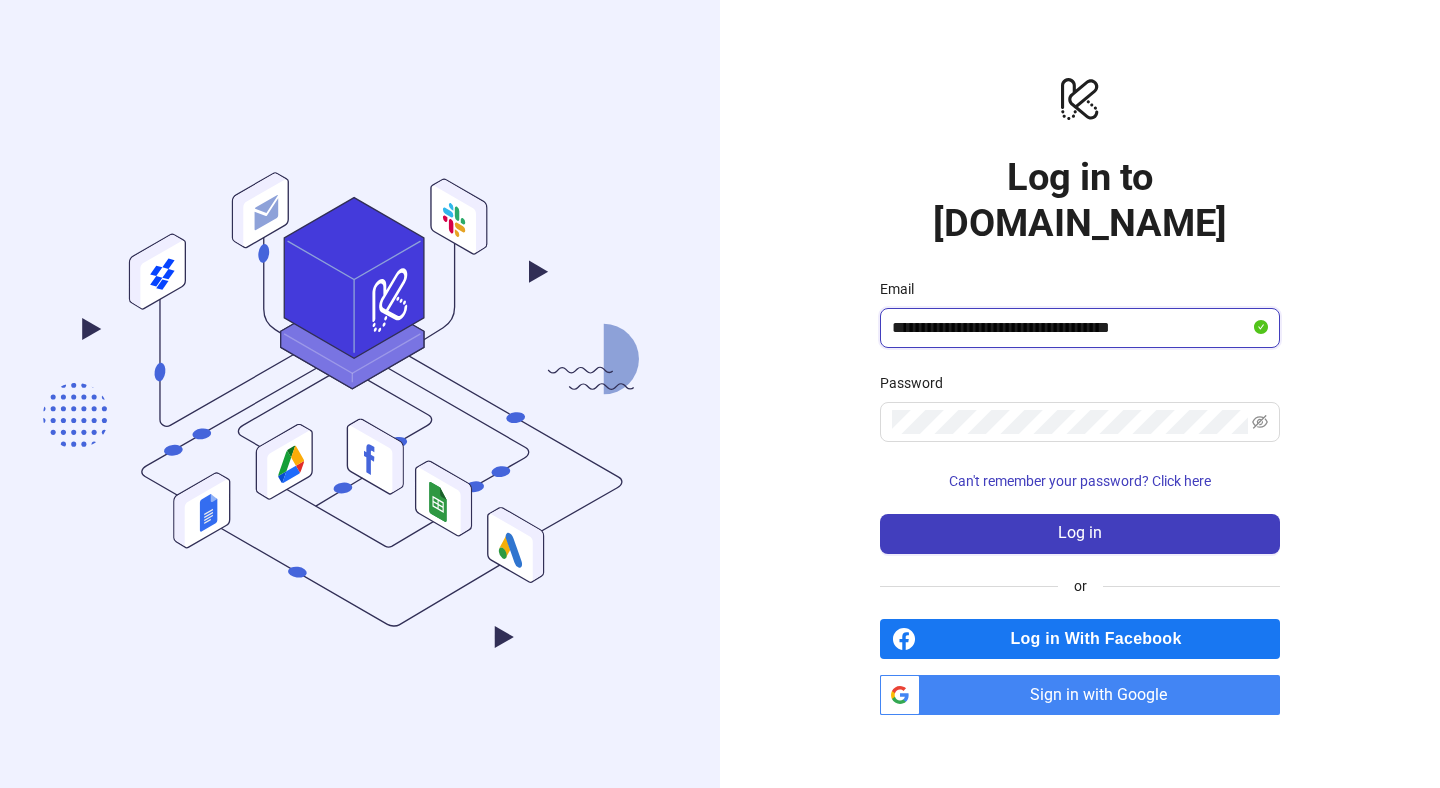 type on "**********" 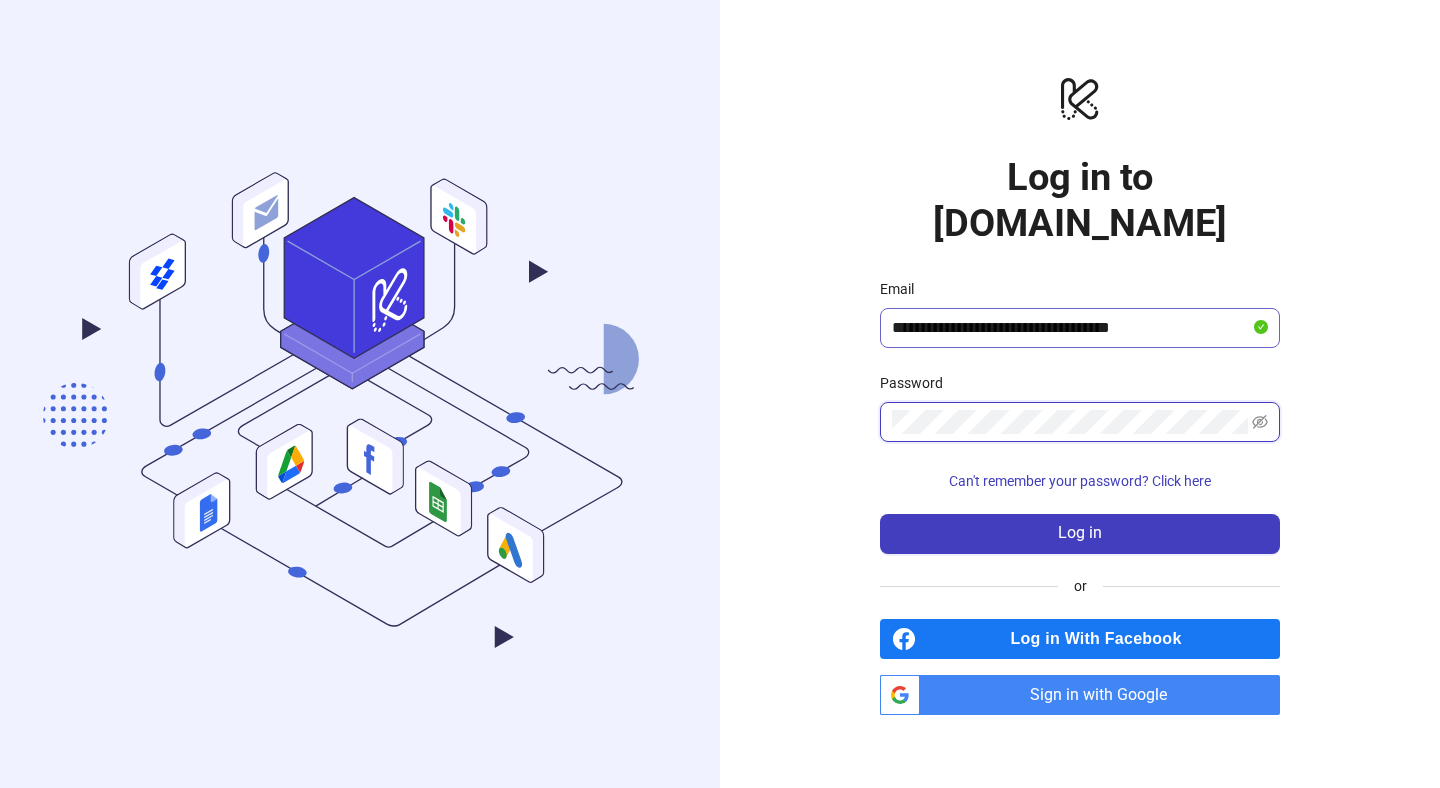 click on "Log in" at bounding box center [1080, 534] 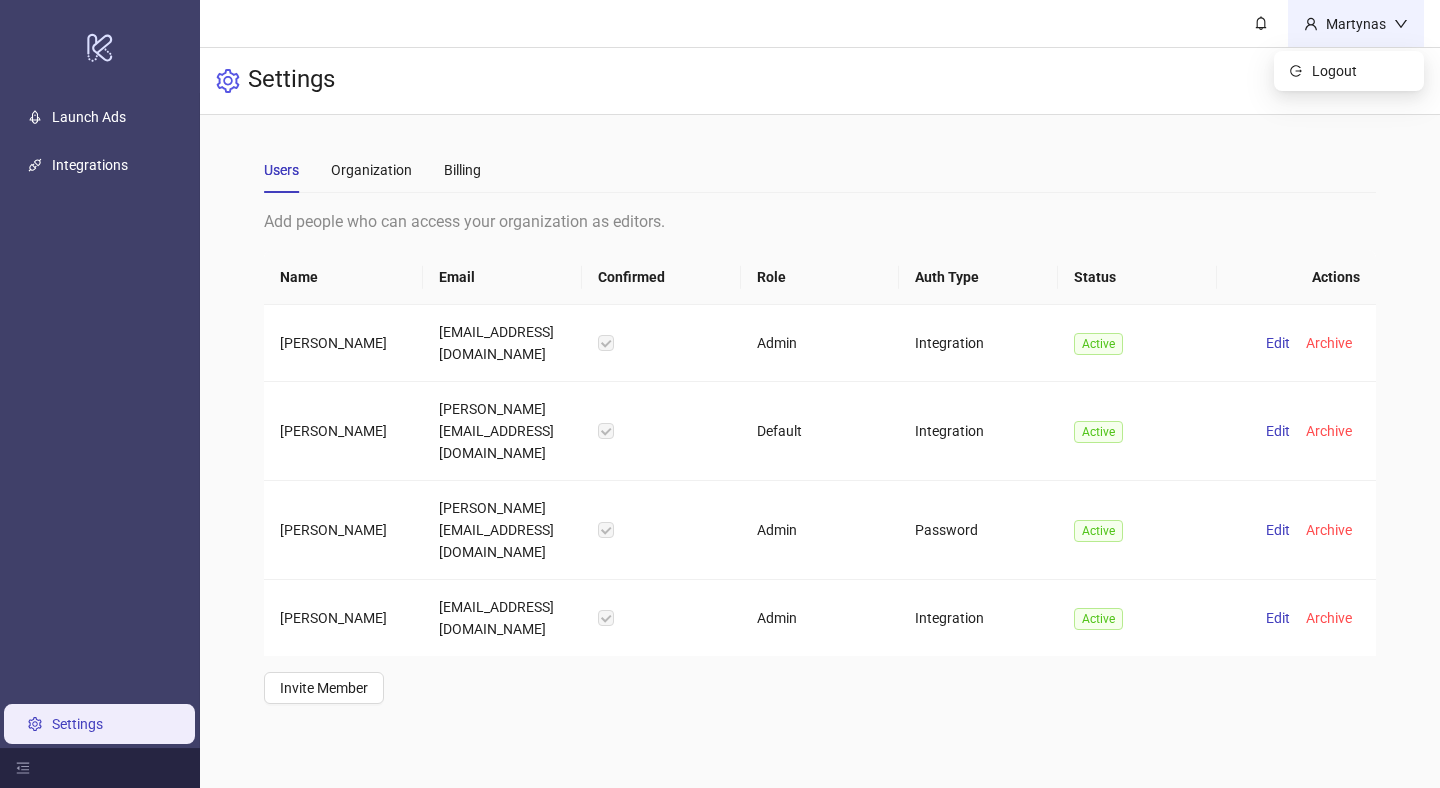 click 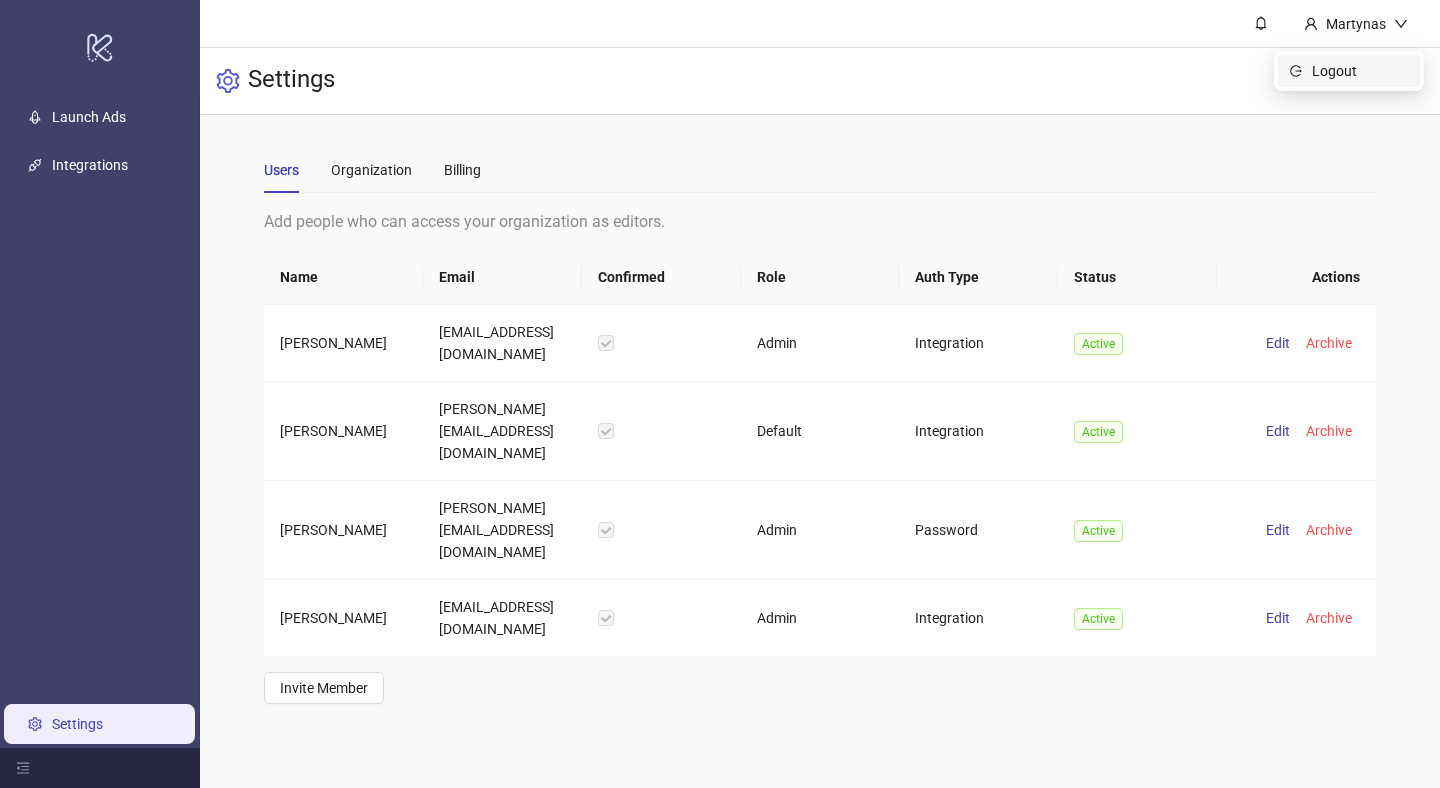 click on "Logout" at bounding box center [1360, 71] 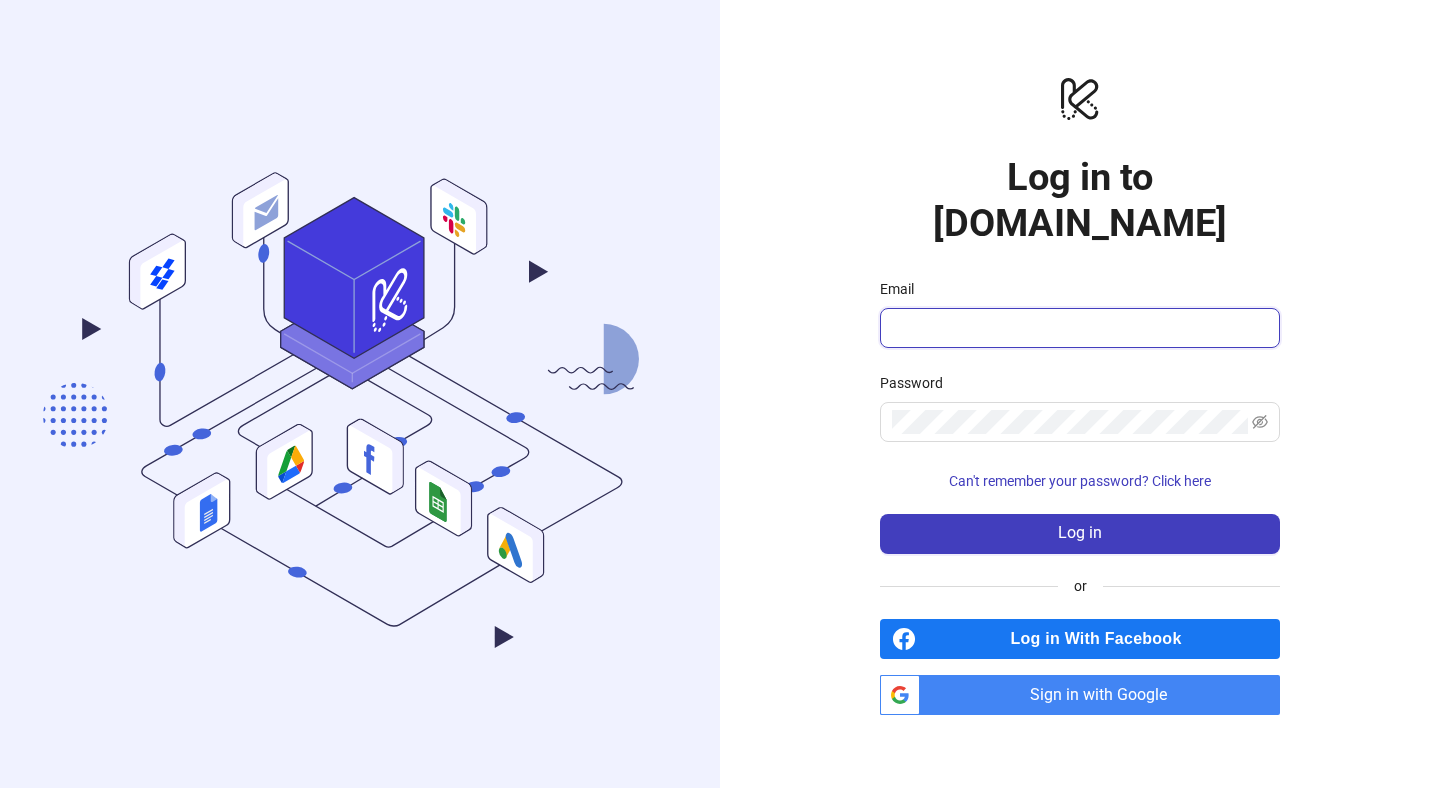 type on "**********" 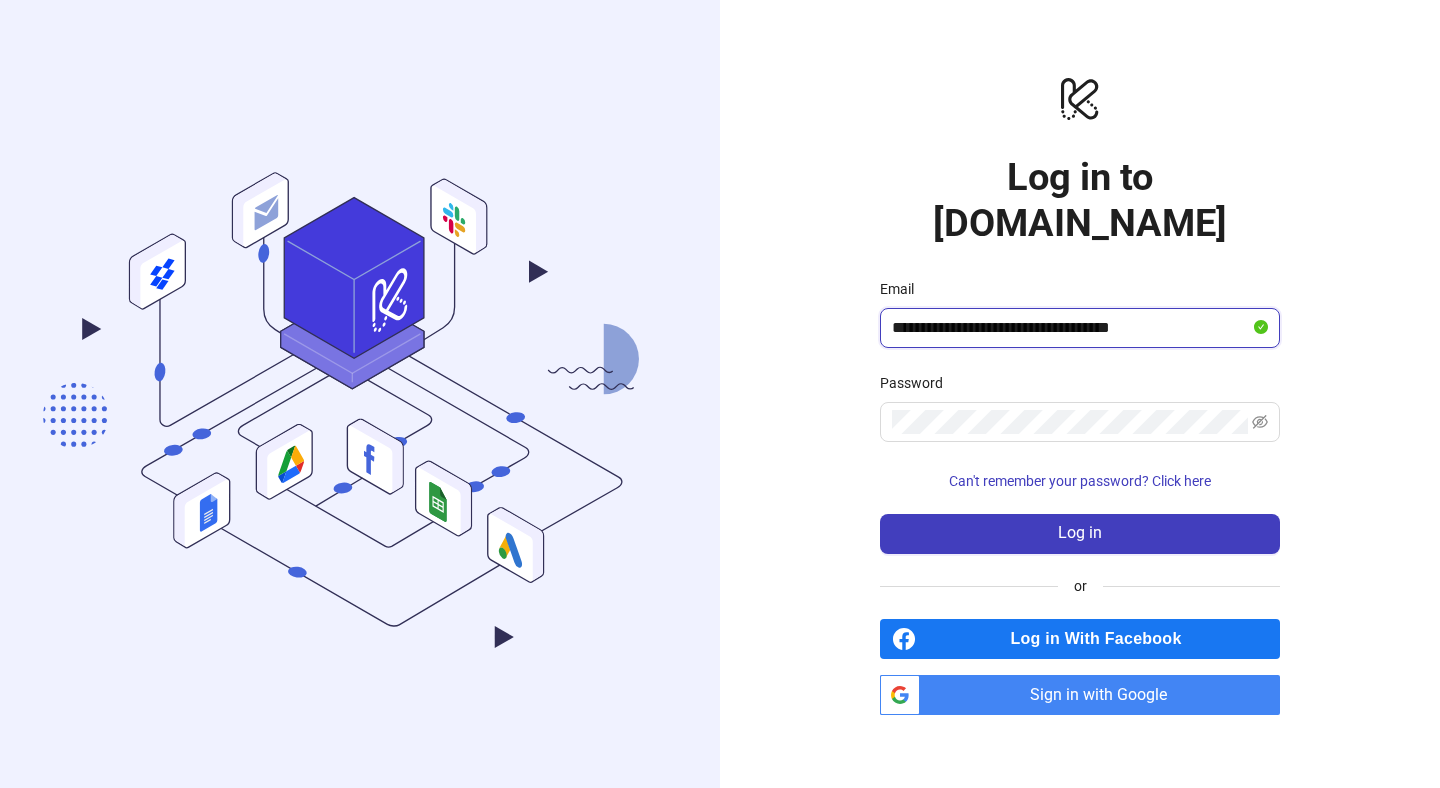click on "**********" at bounding box center [1071, 328] 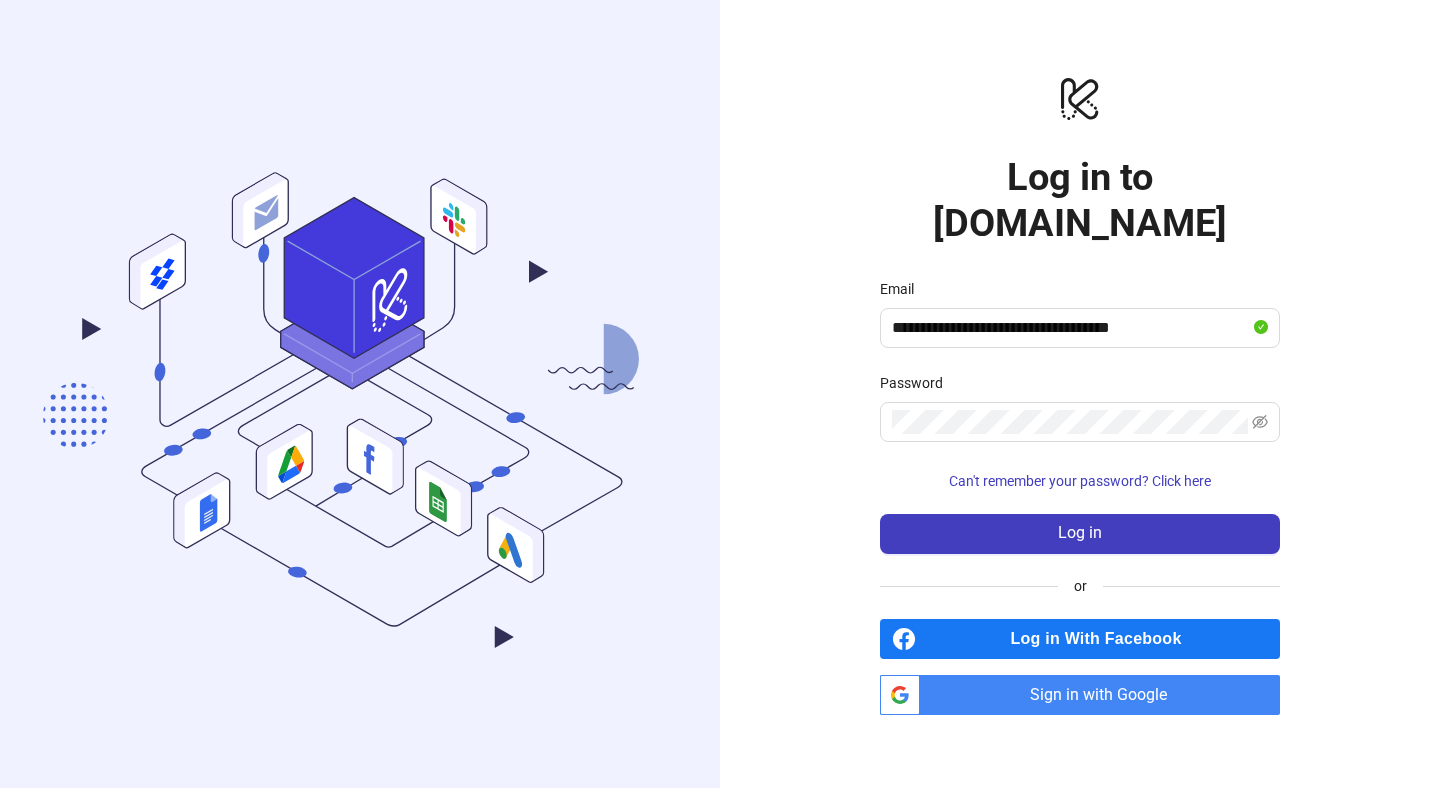 click on "**********" at bounding box center [1080, 394] 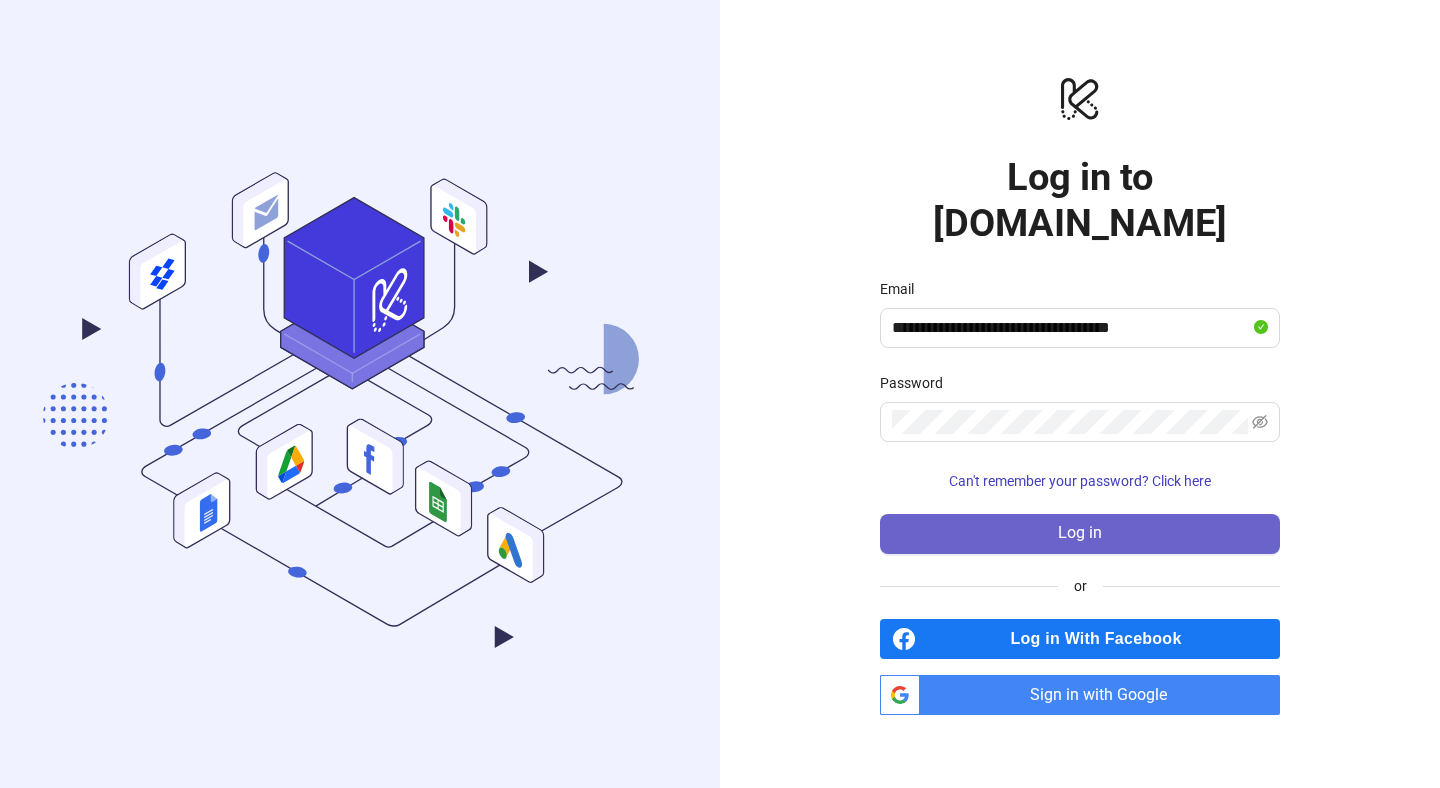 click on "Log in" at bounding box center [1080, 534] 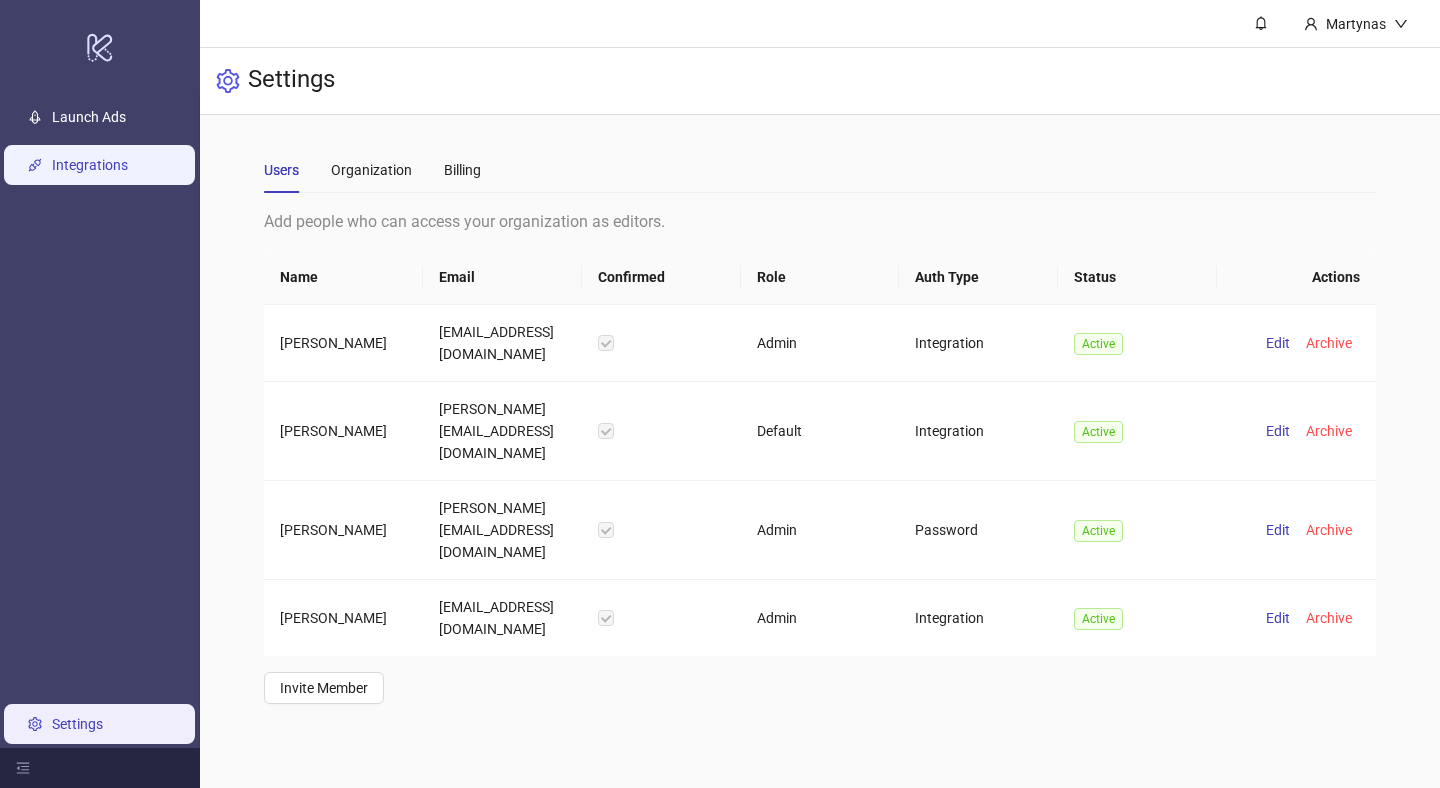 click on "Integrations" at bounding box center (90, 165) 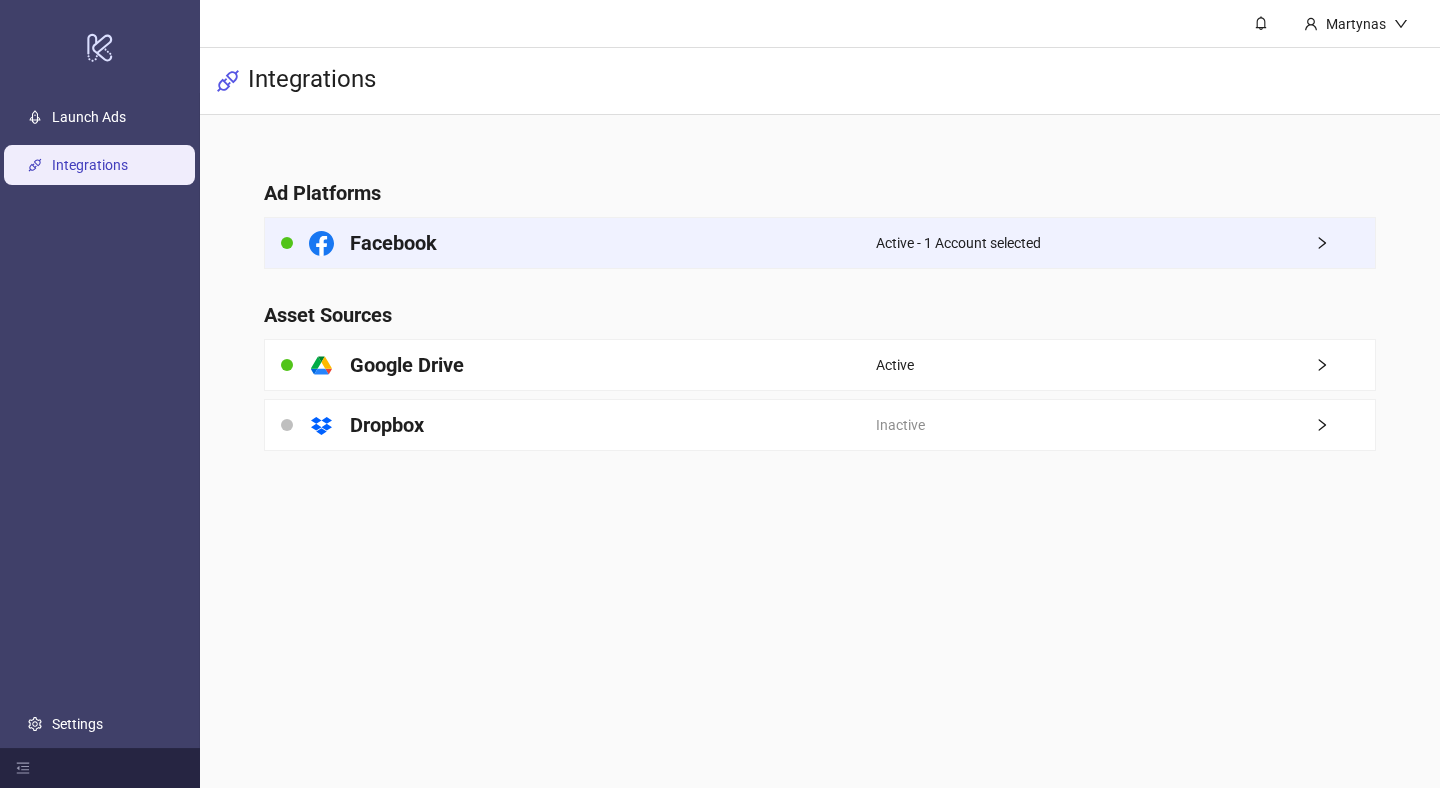 click on "Active - 1 Account selected" at bounding box center [958, 243] 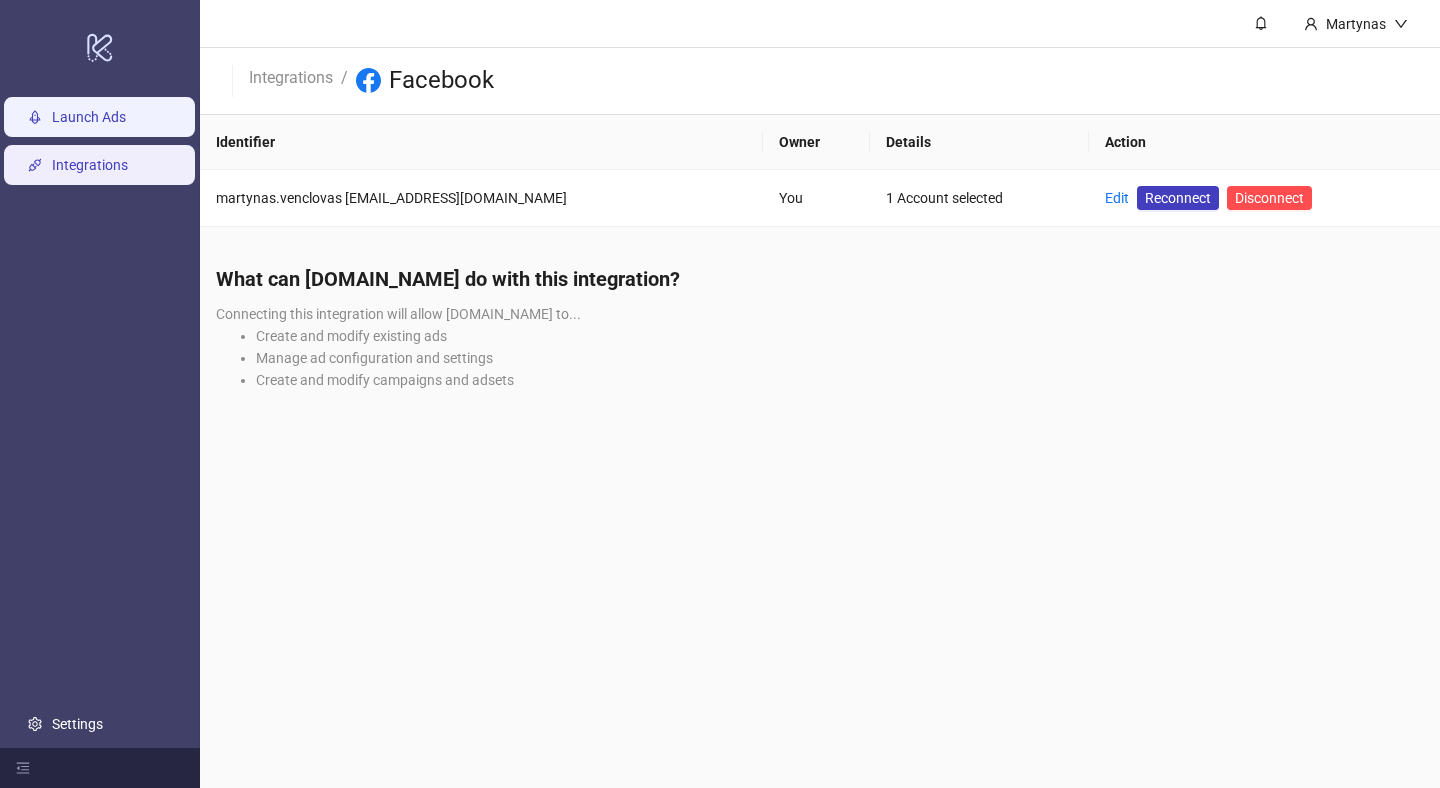 click on "Launch Ads" at bounding box center [89, 117] 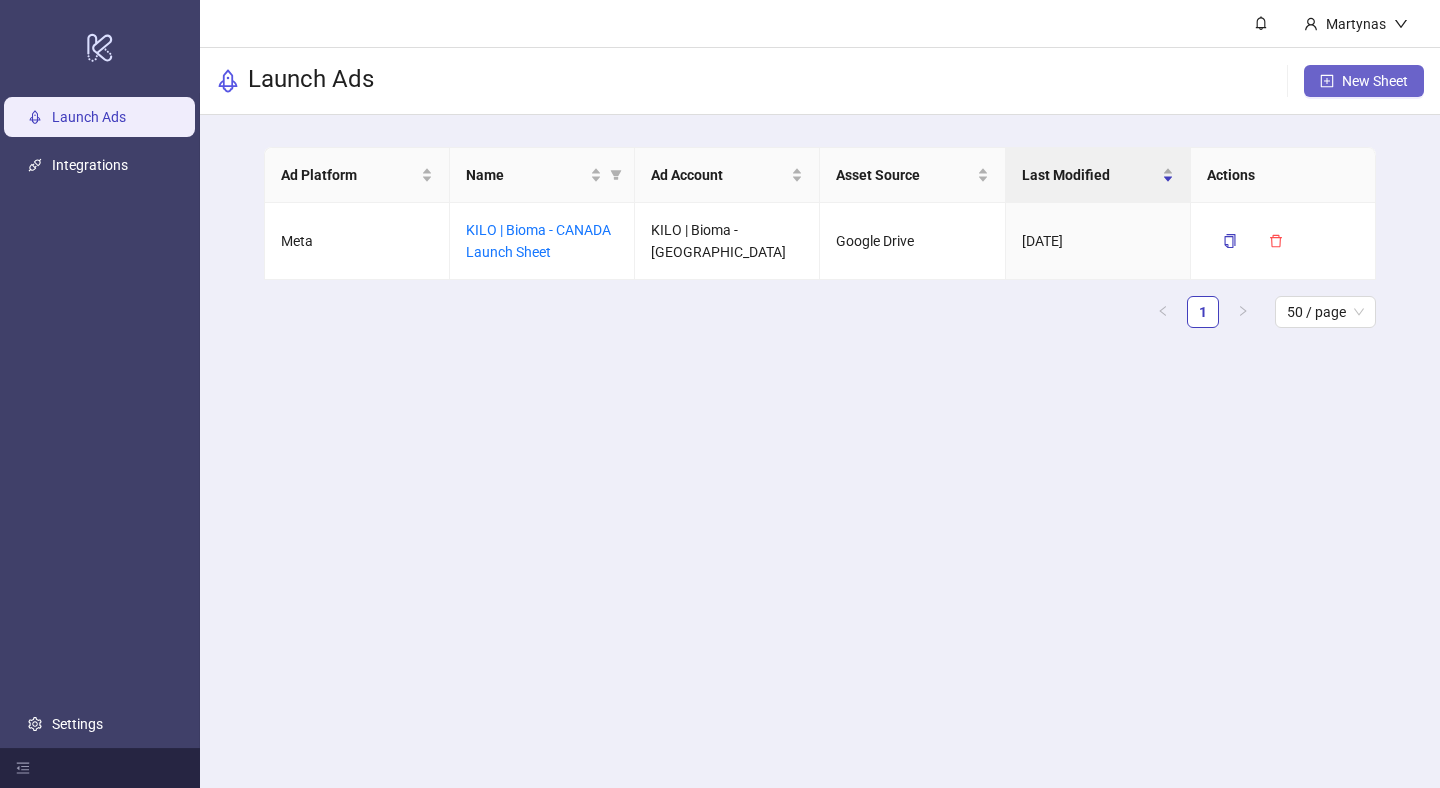 click on "New Sheet" at bounding box center [1364, 81] 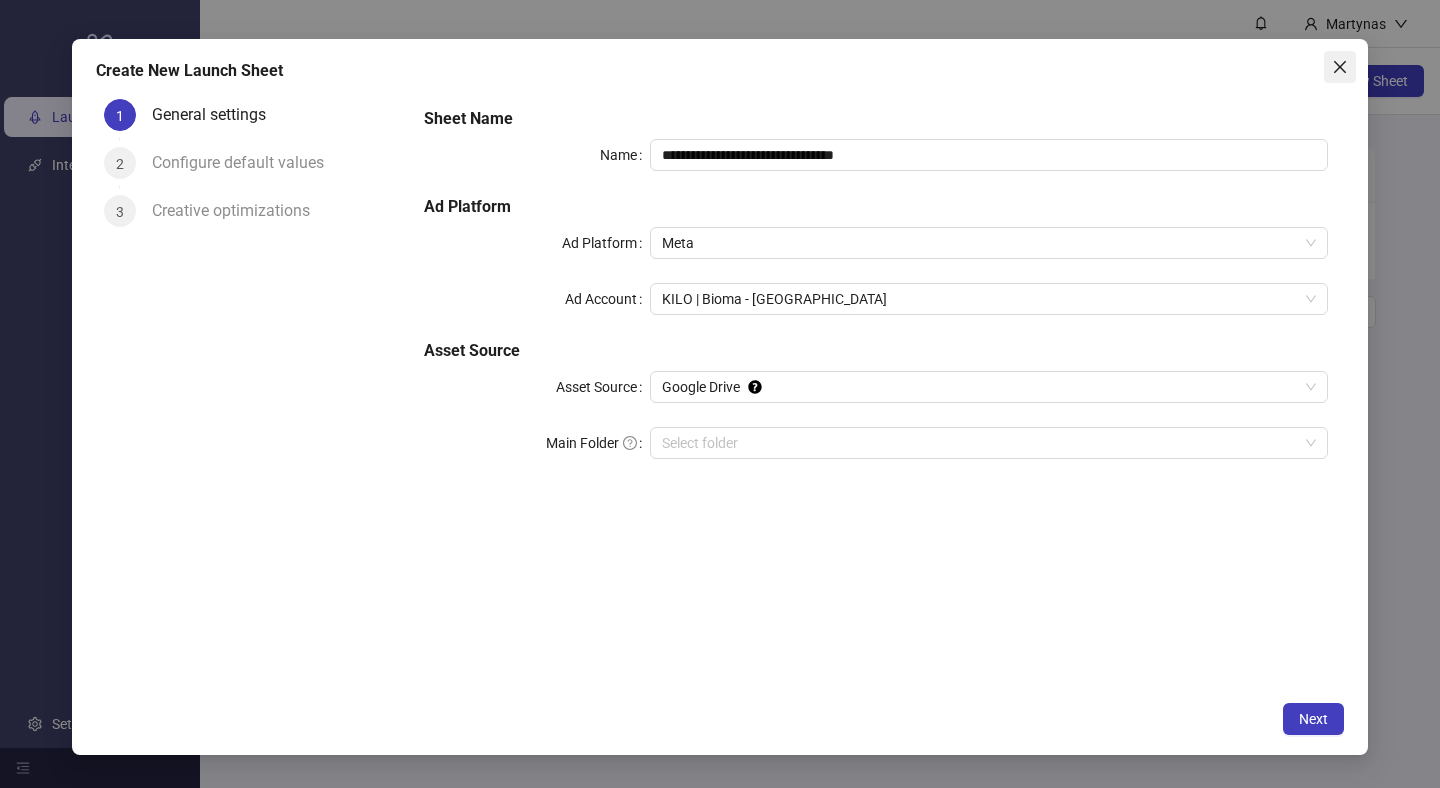 click 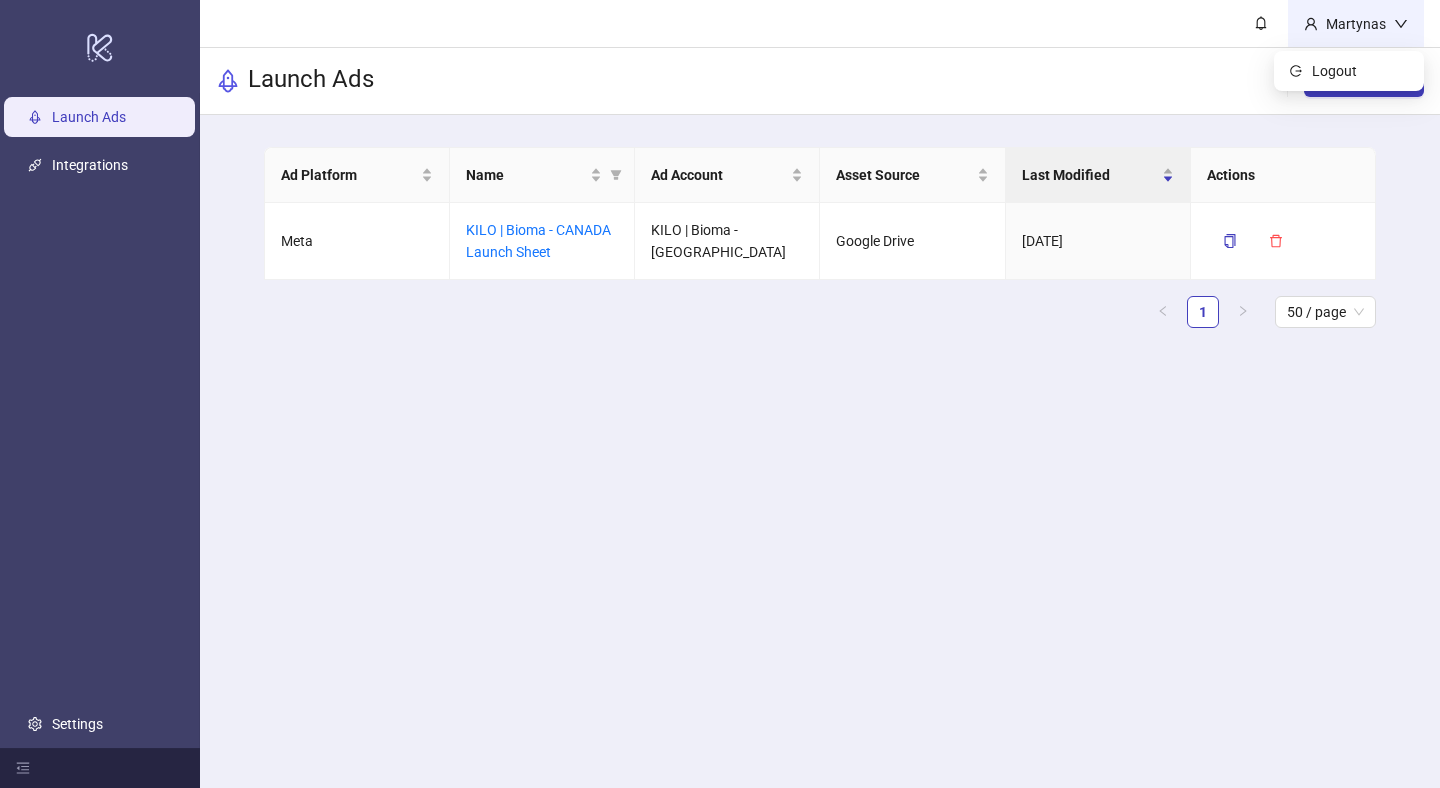 click on "Martynas" at bounding box center (1356, 24) 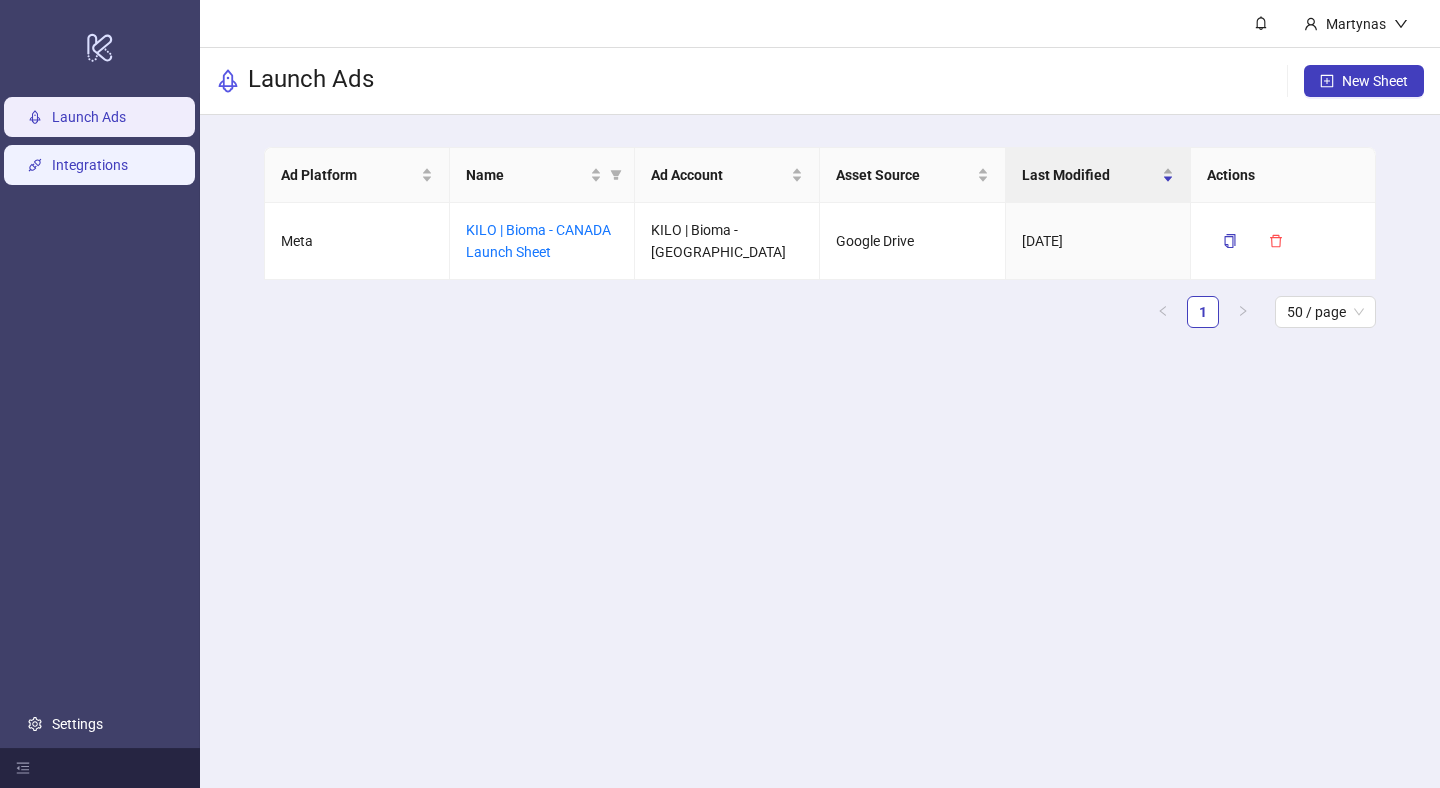 click on "Integrations" at bounding box center (90, 165) 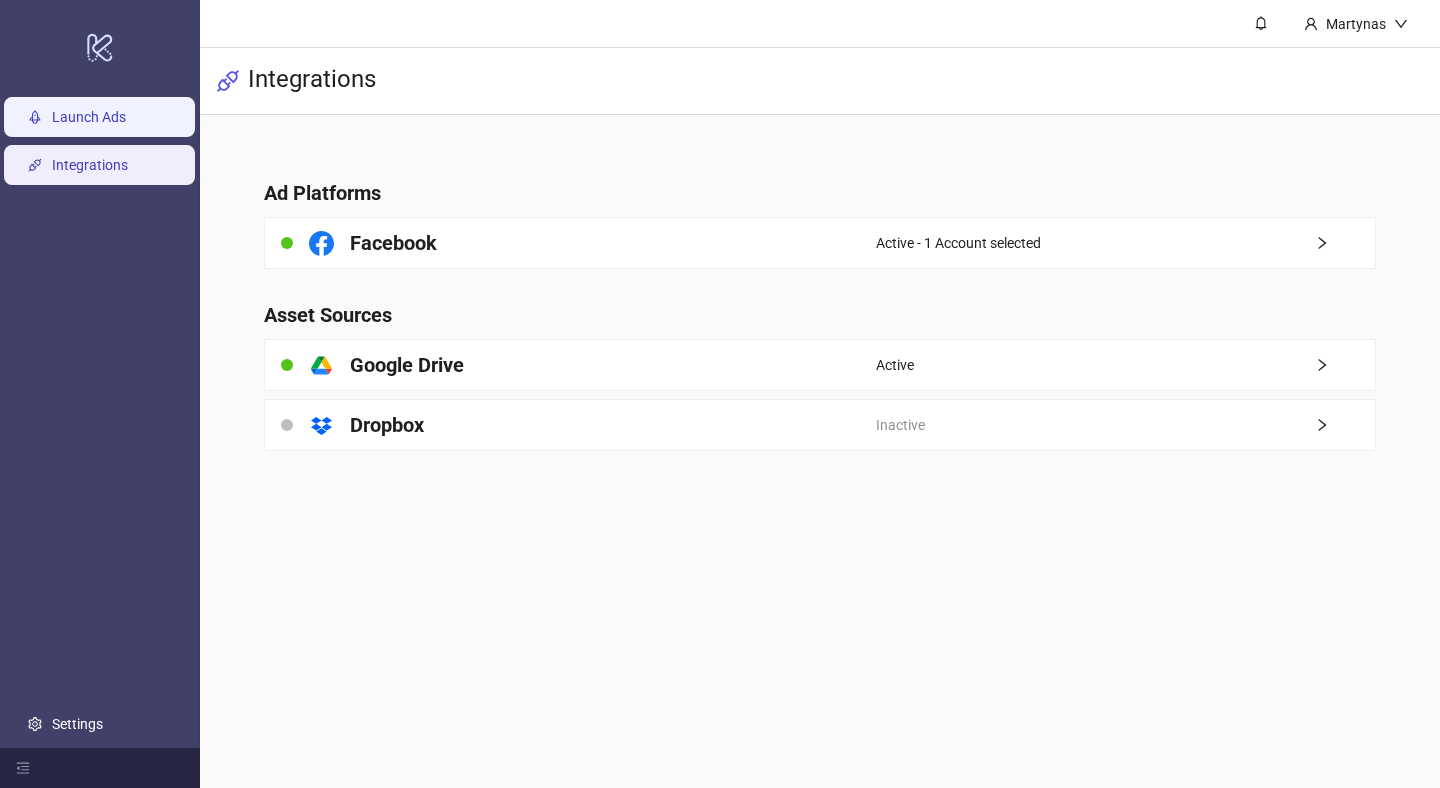 click on "Launch Ads" at bounding box center [89, 117] 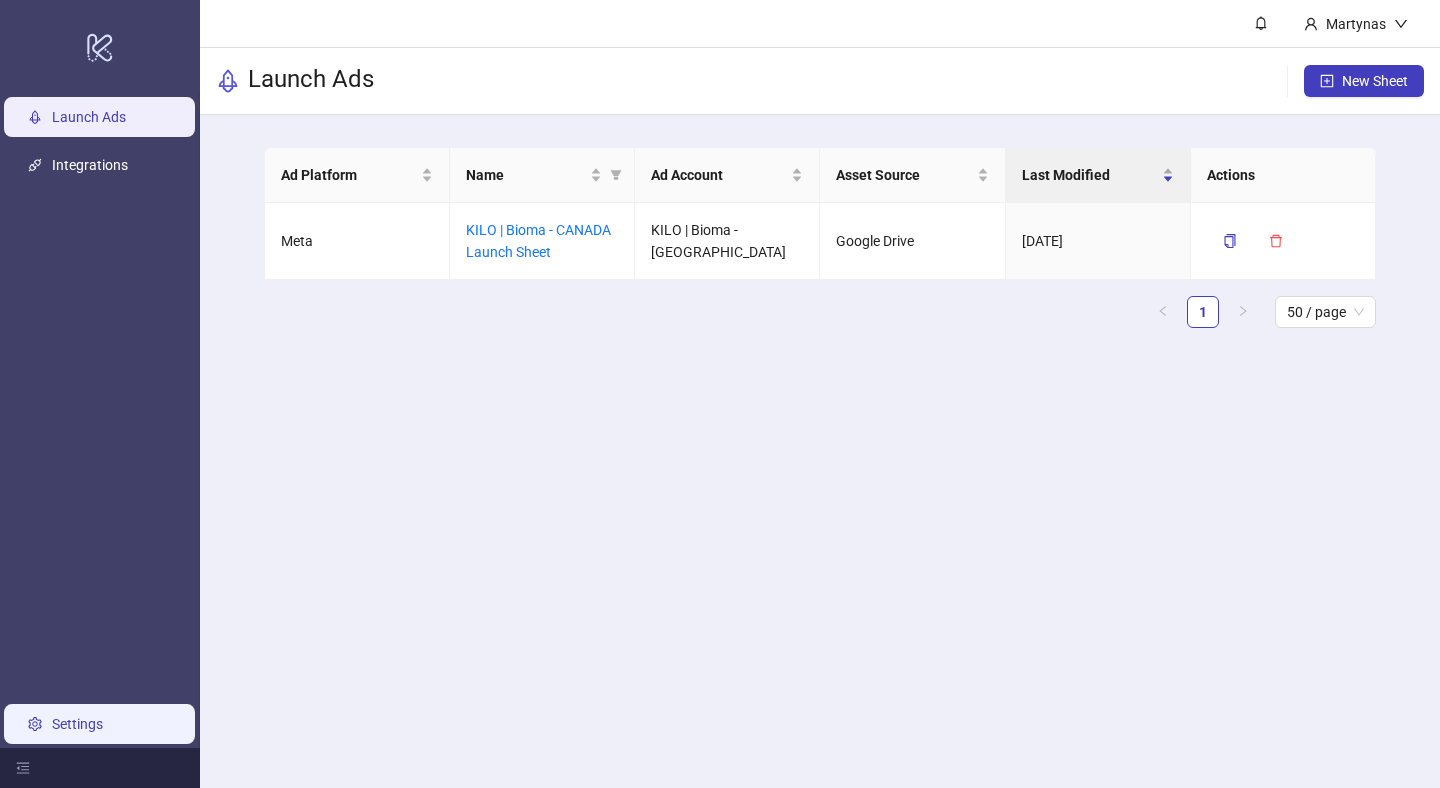 click on "Settings" at bounding box center [77, 724] 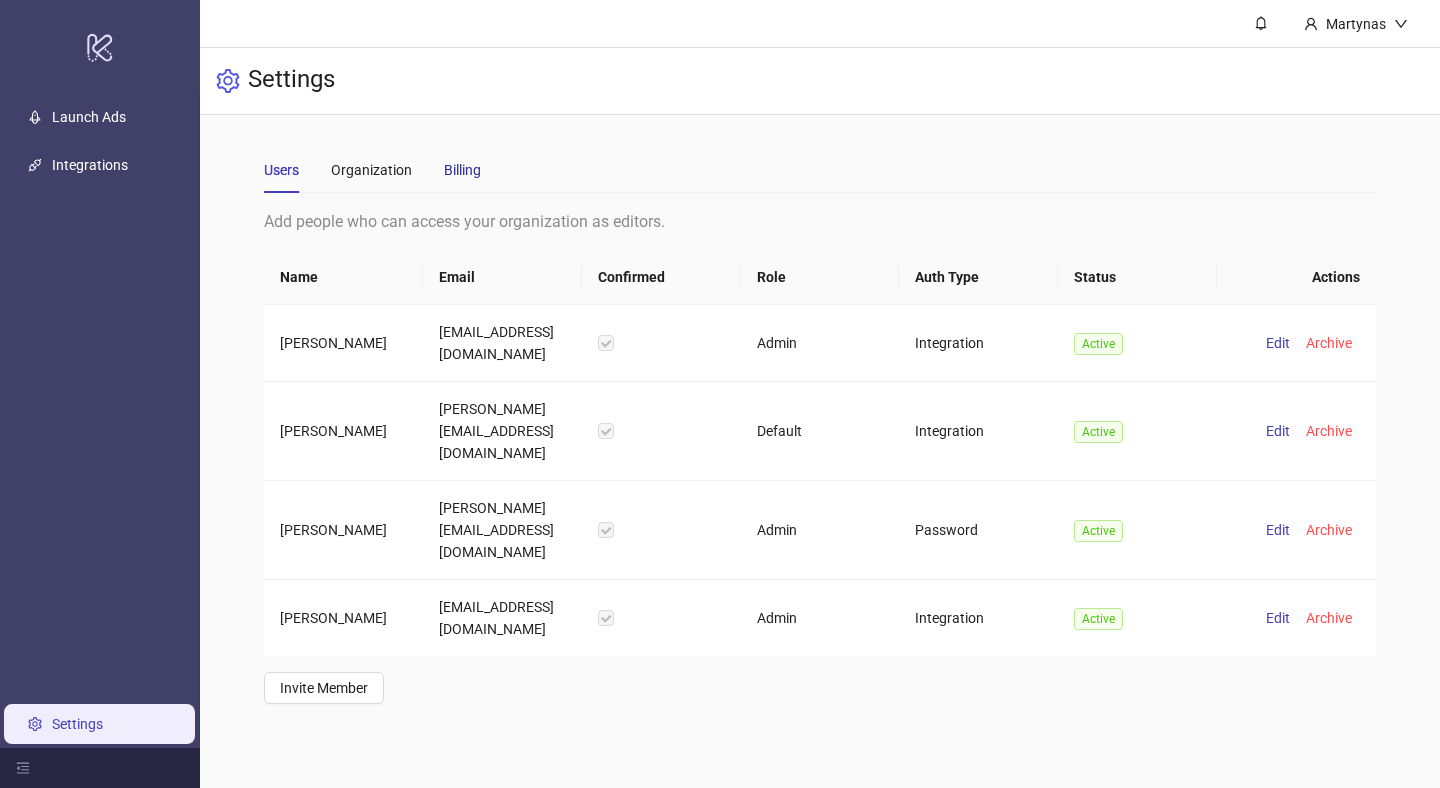 click on "Billing" at bounding box center [462, 170] 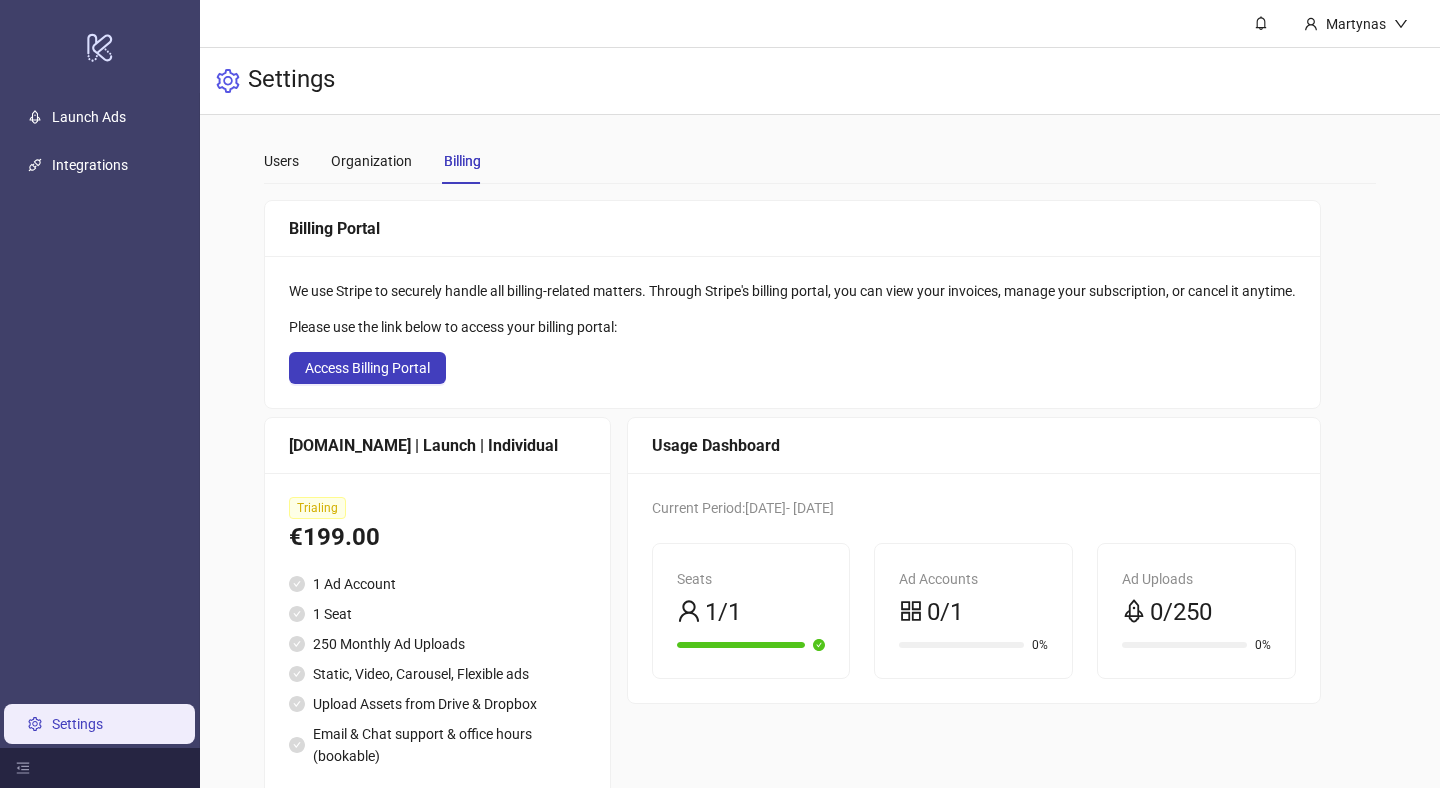 scroll, scrollTop: 0, scrollLeft: 0, axis: both 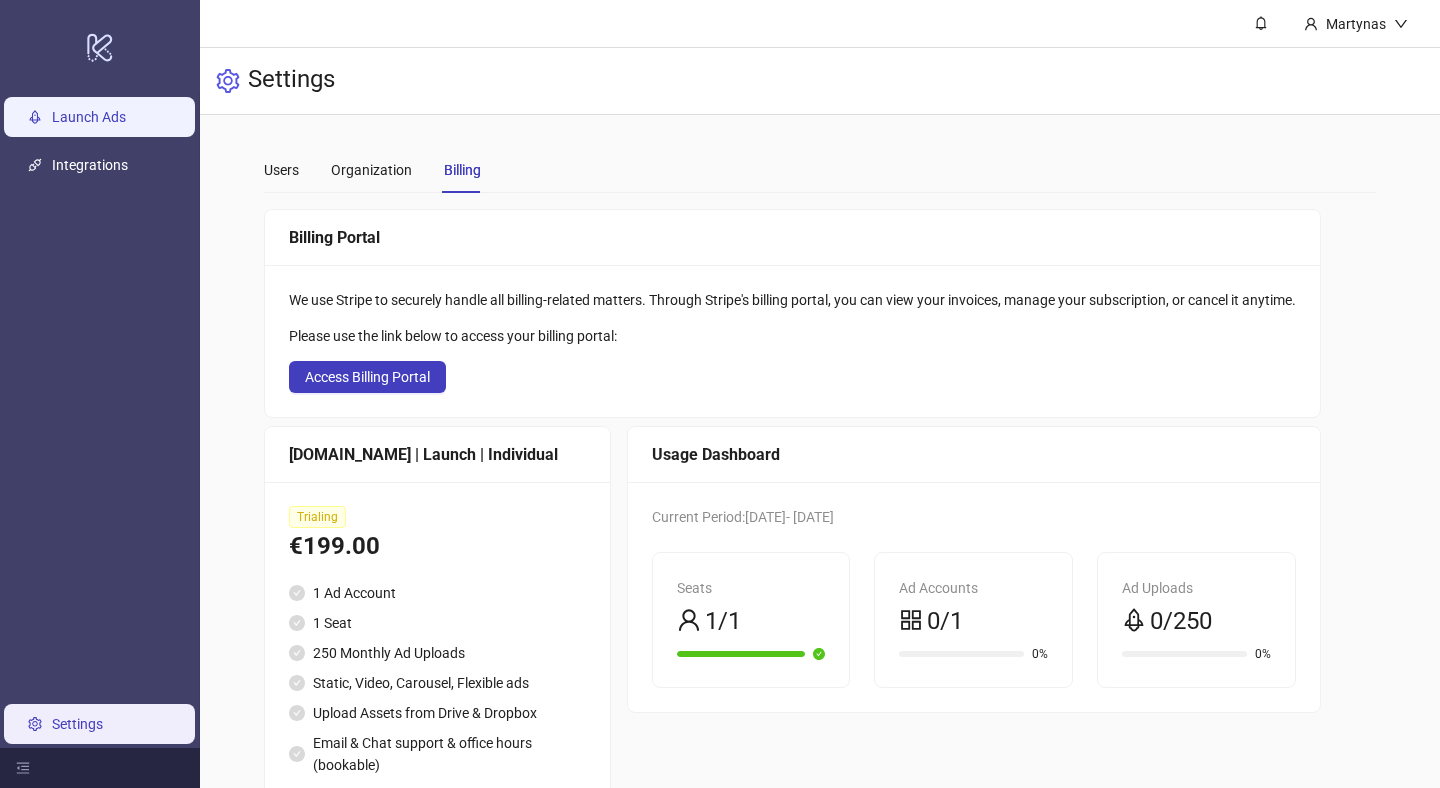 click on "Launch Ads" at bounding box center (89, 117) 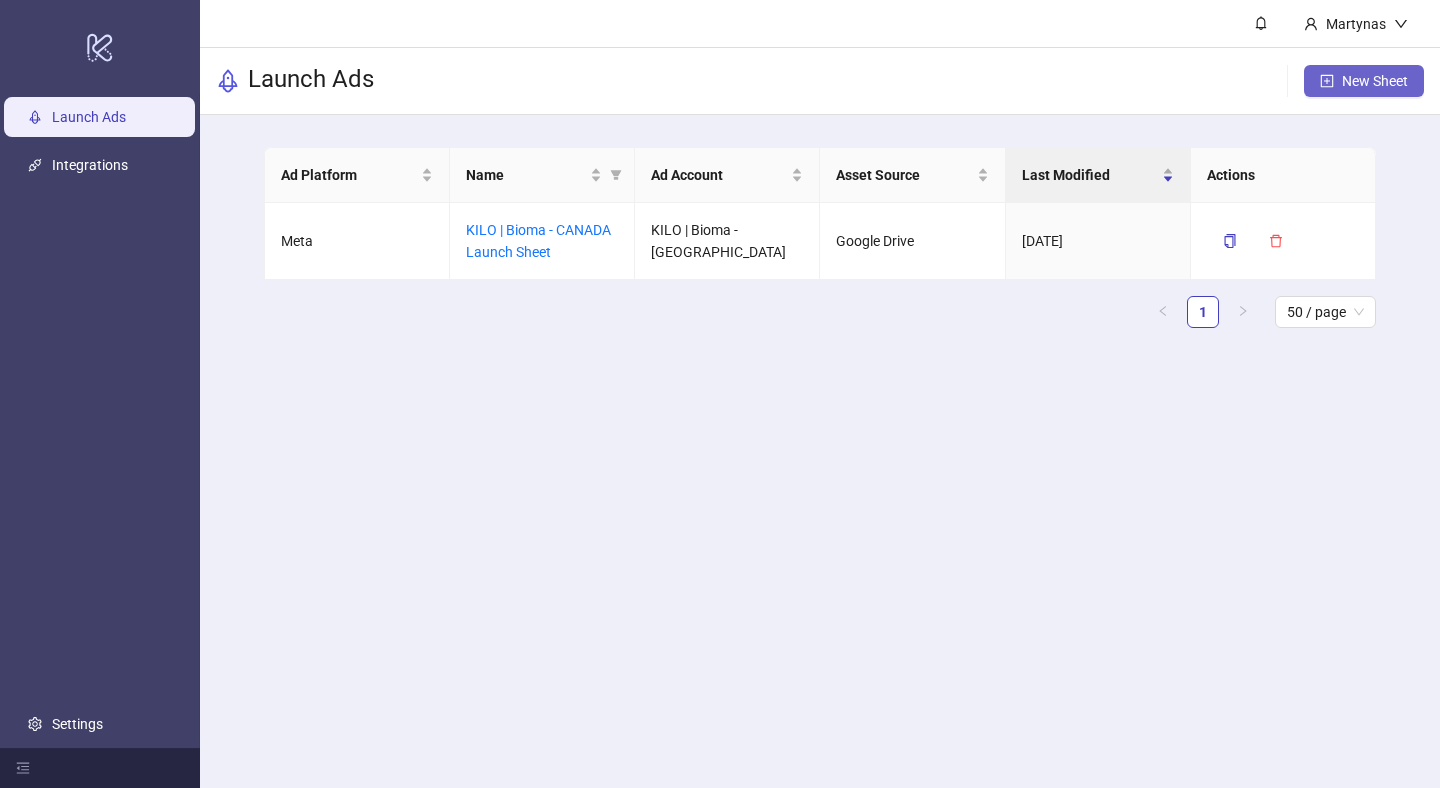 click on "New Sheet" at bounding box center [1364, 81] 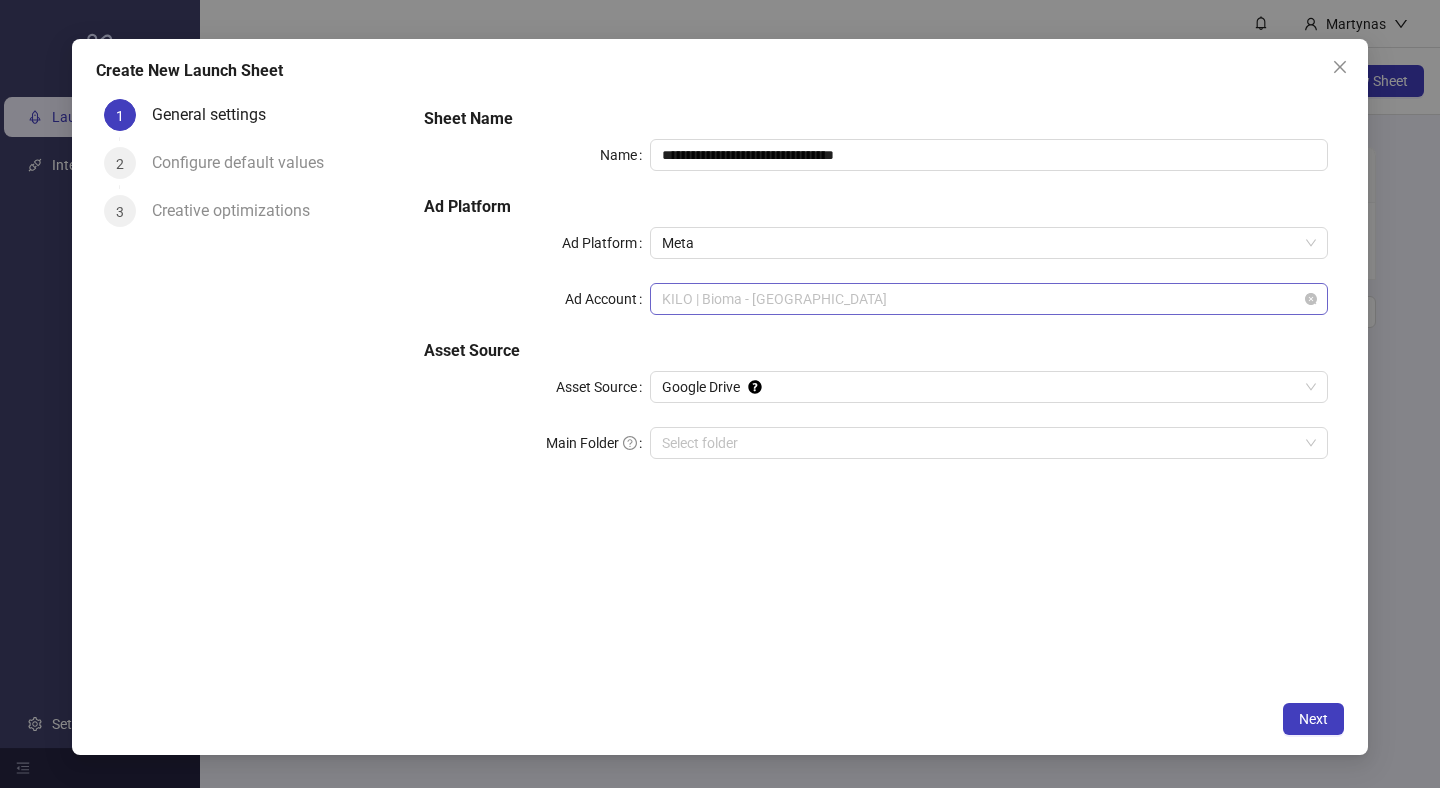click on "KILO | Bioma - CANADA" at bounding box center (989, 299) 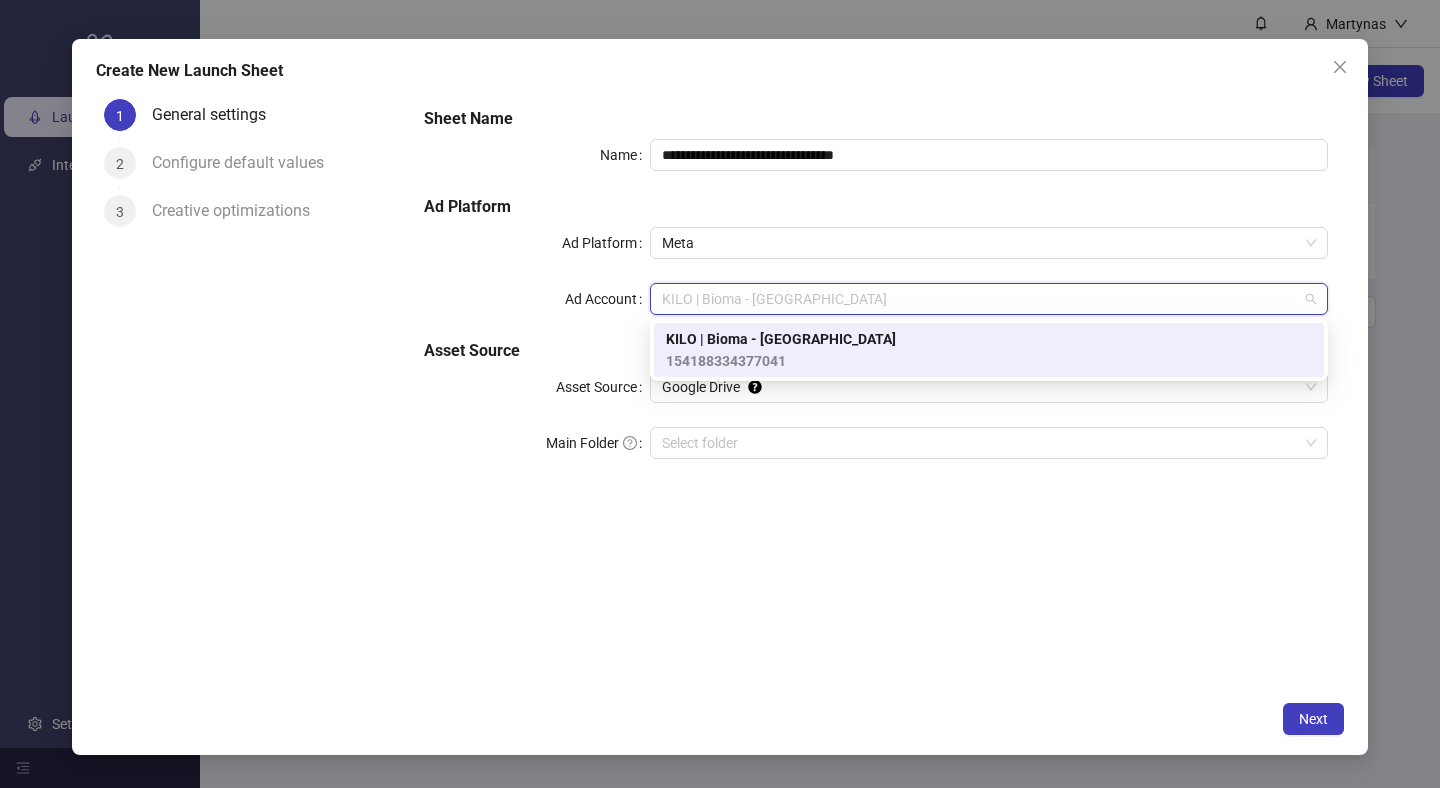 click on "**********" at bounding box center (876, 295) 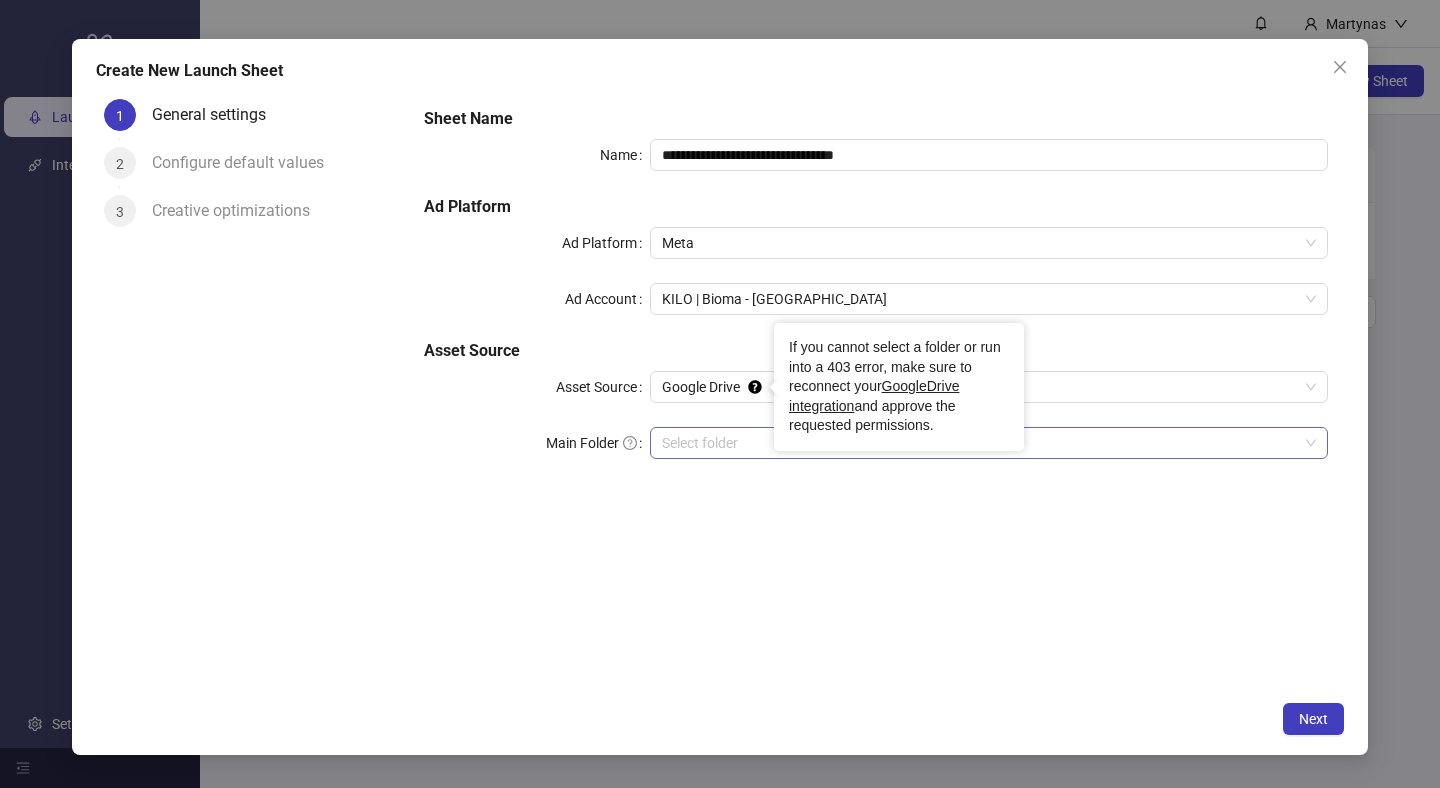 click on "Main Folder" at bounding box center (980, 443) 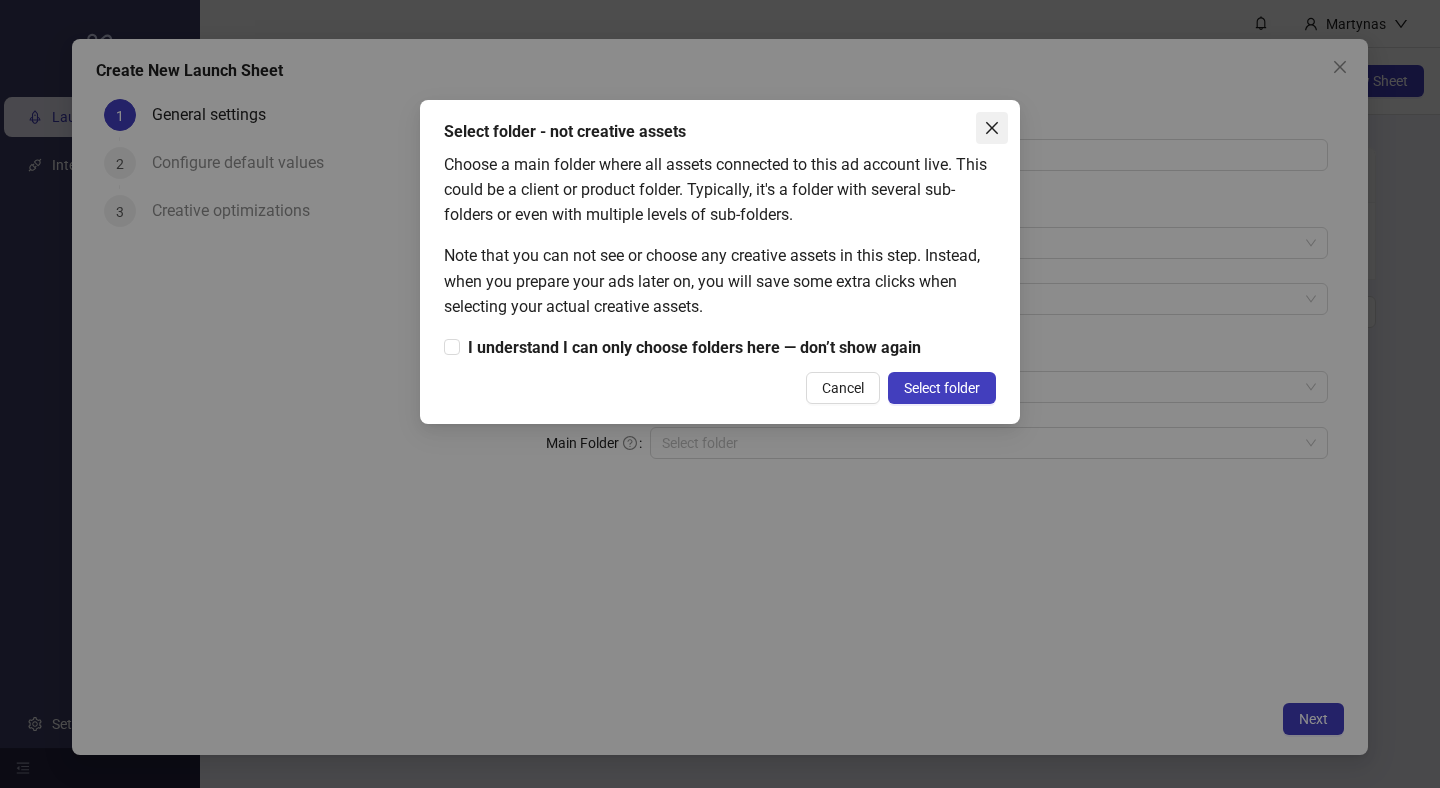 click 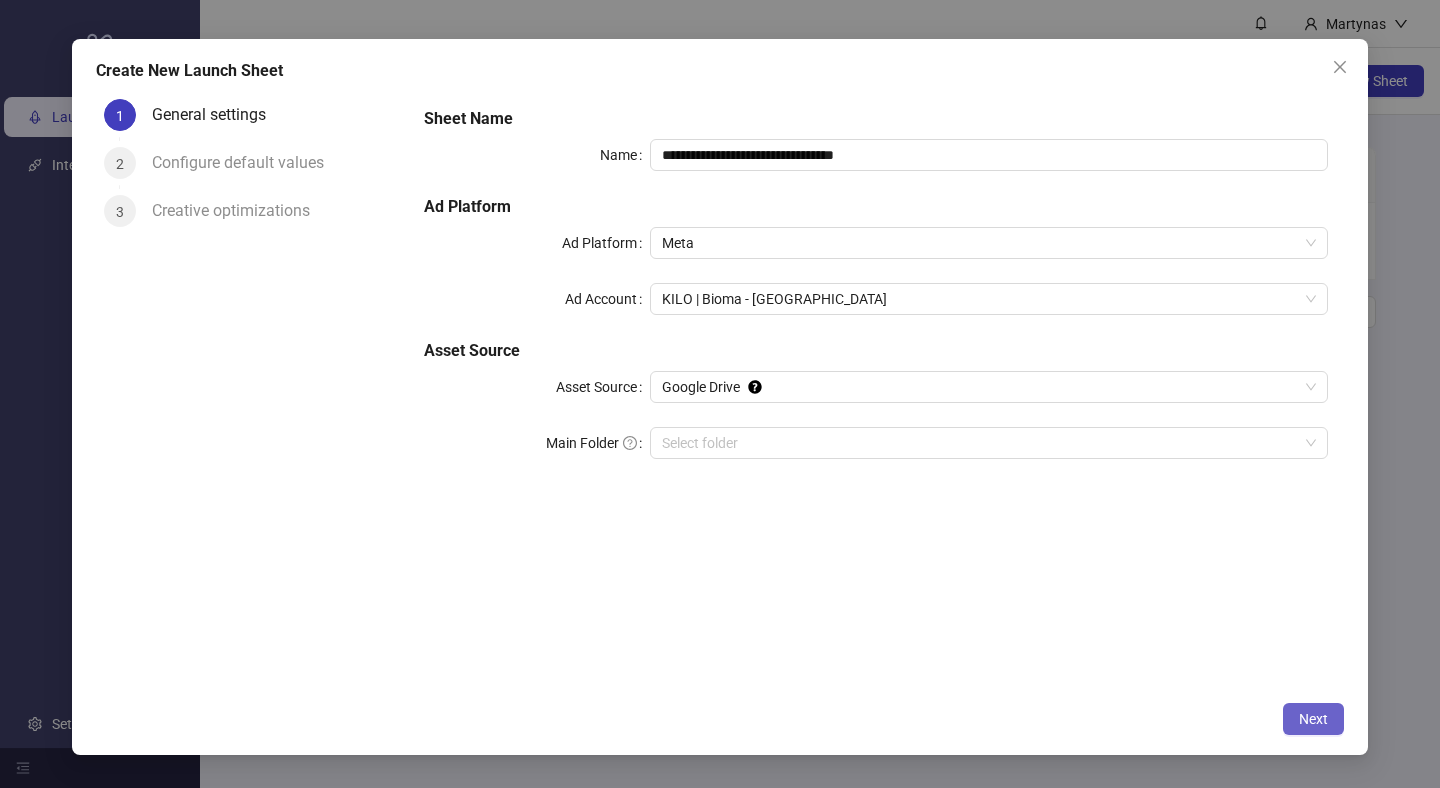click on "Next" at bounding box center [1313, 719] 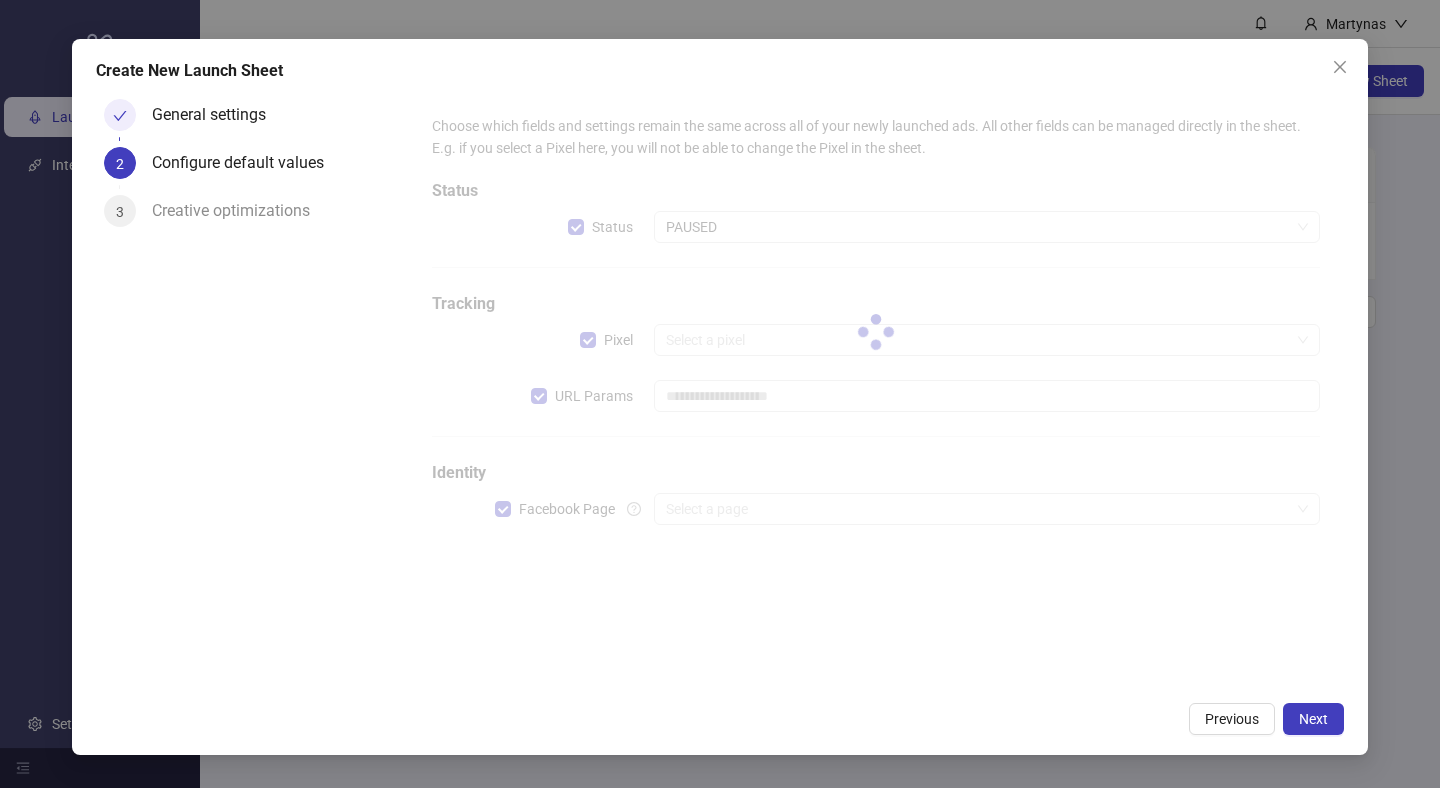 type on "**********" 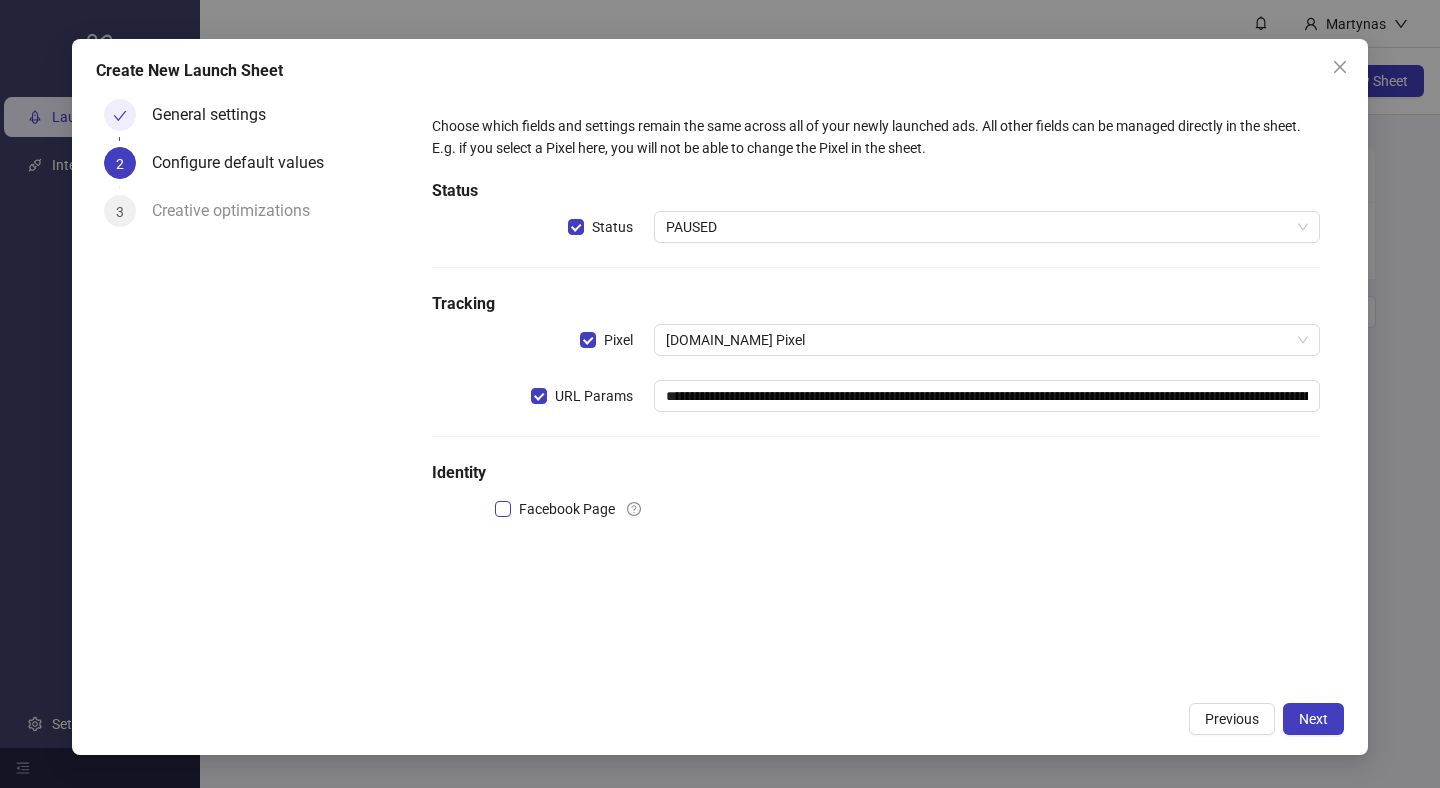 click on "Facebook Page" at bounding box center [567, 509] 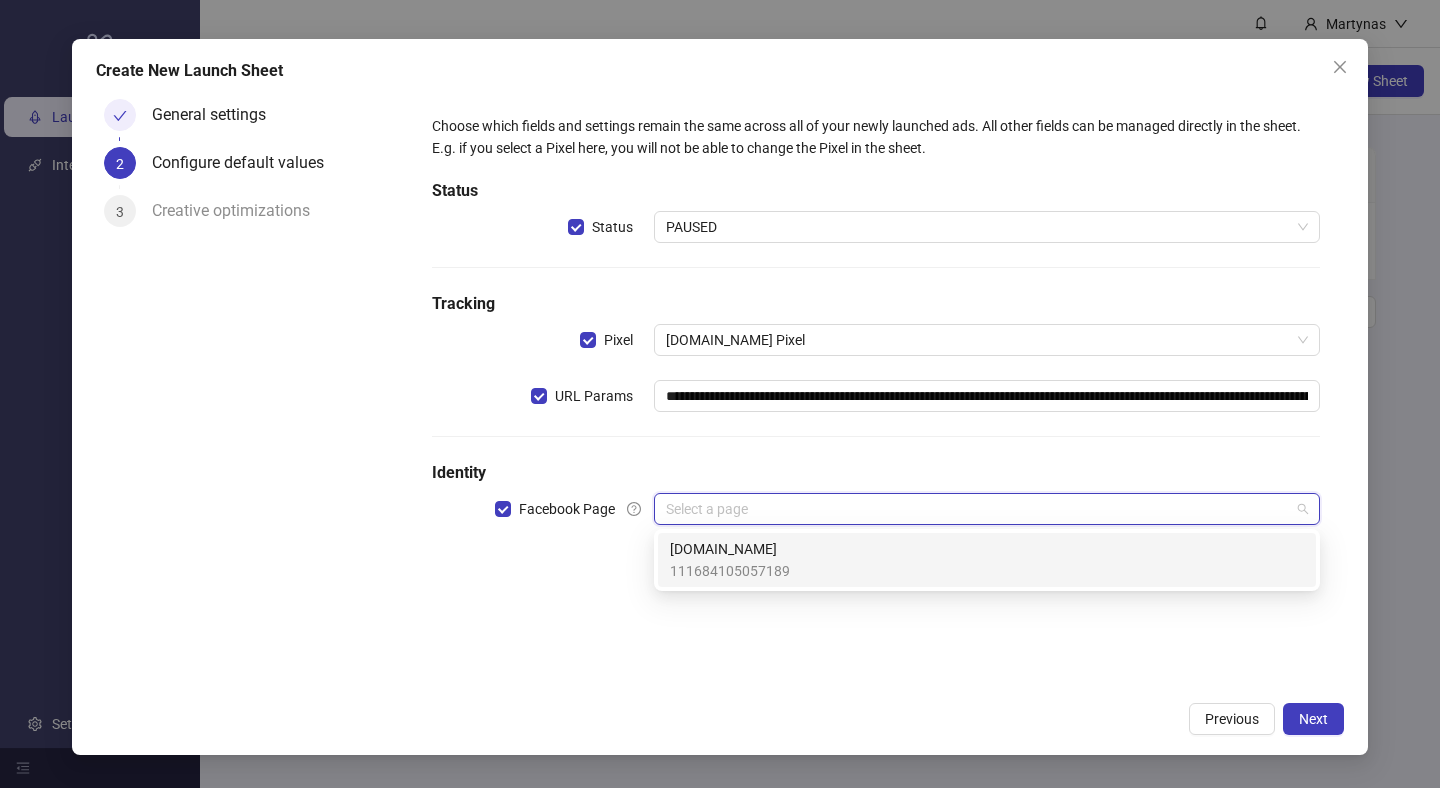 click at bounding box center (978, 509) 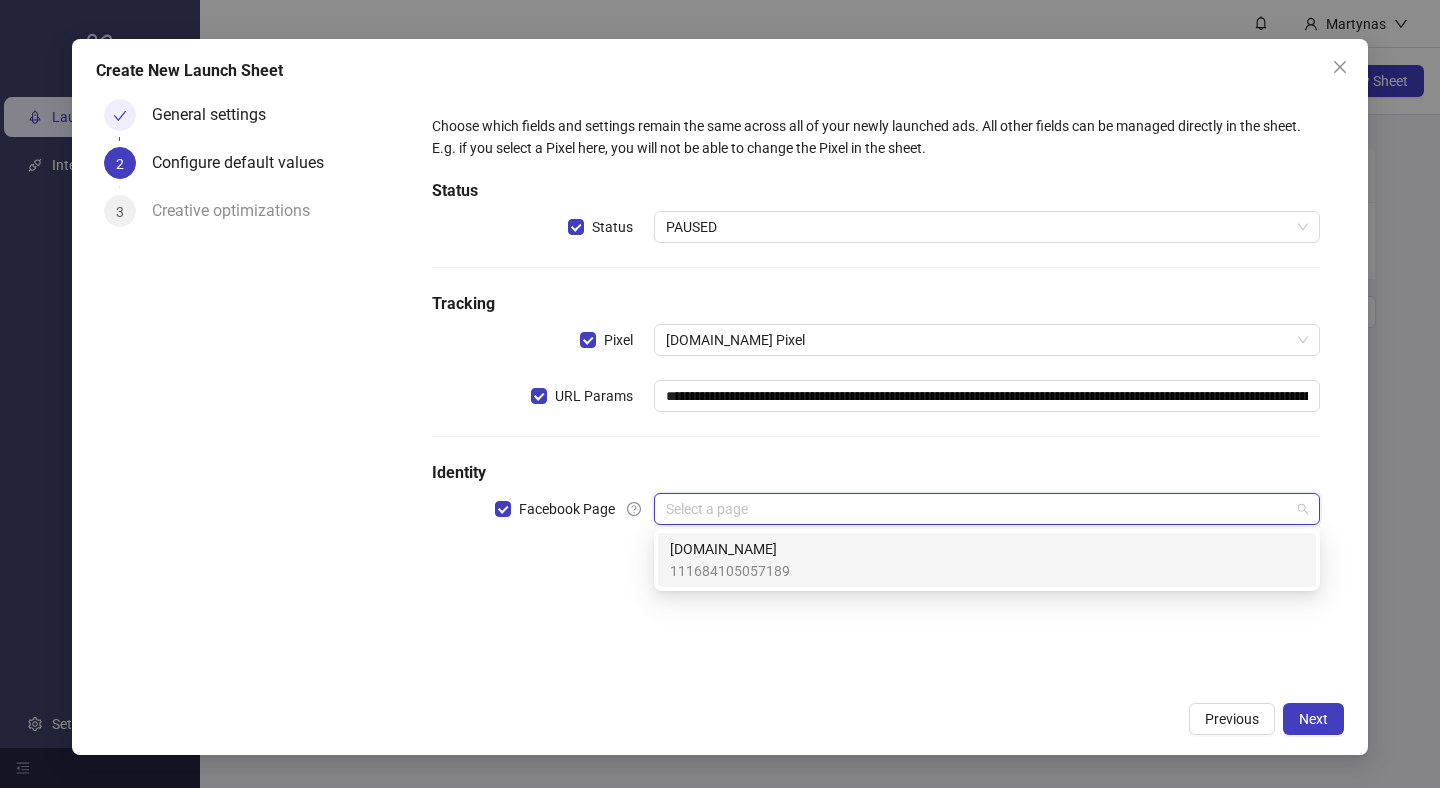 click on "111684105057189" at bounding box center [730, 571] 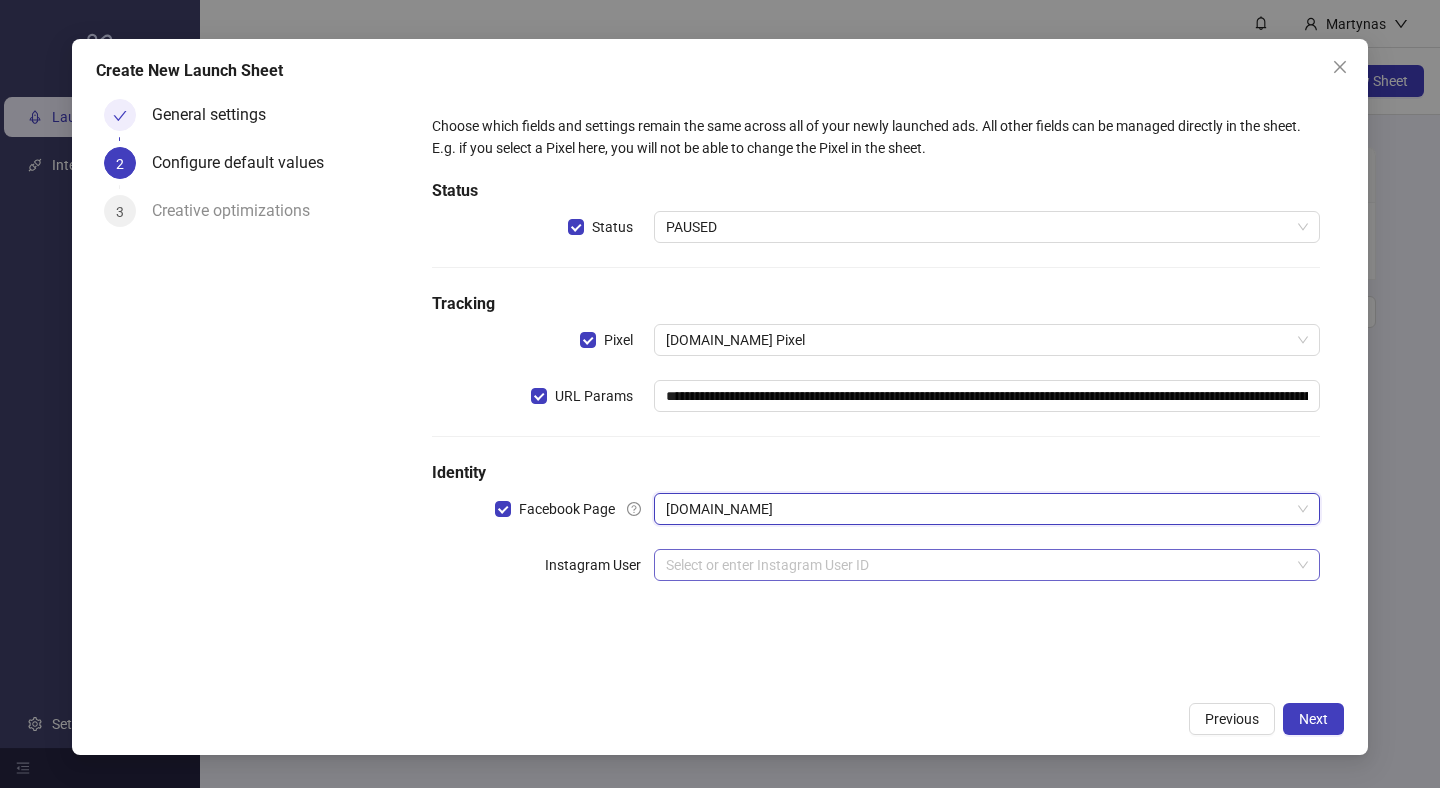 click at bounding box center [978, 565] 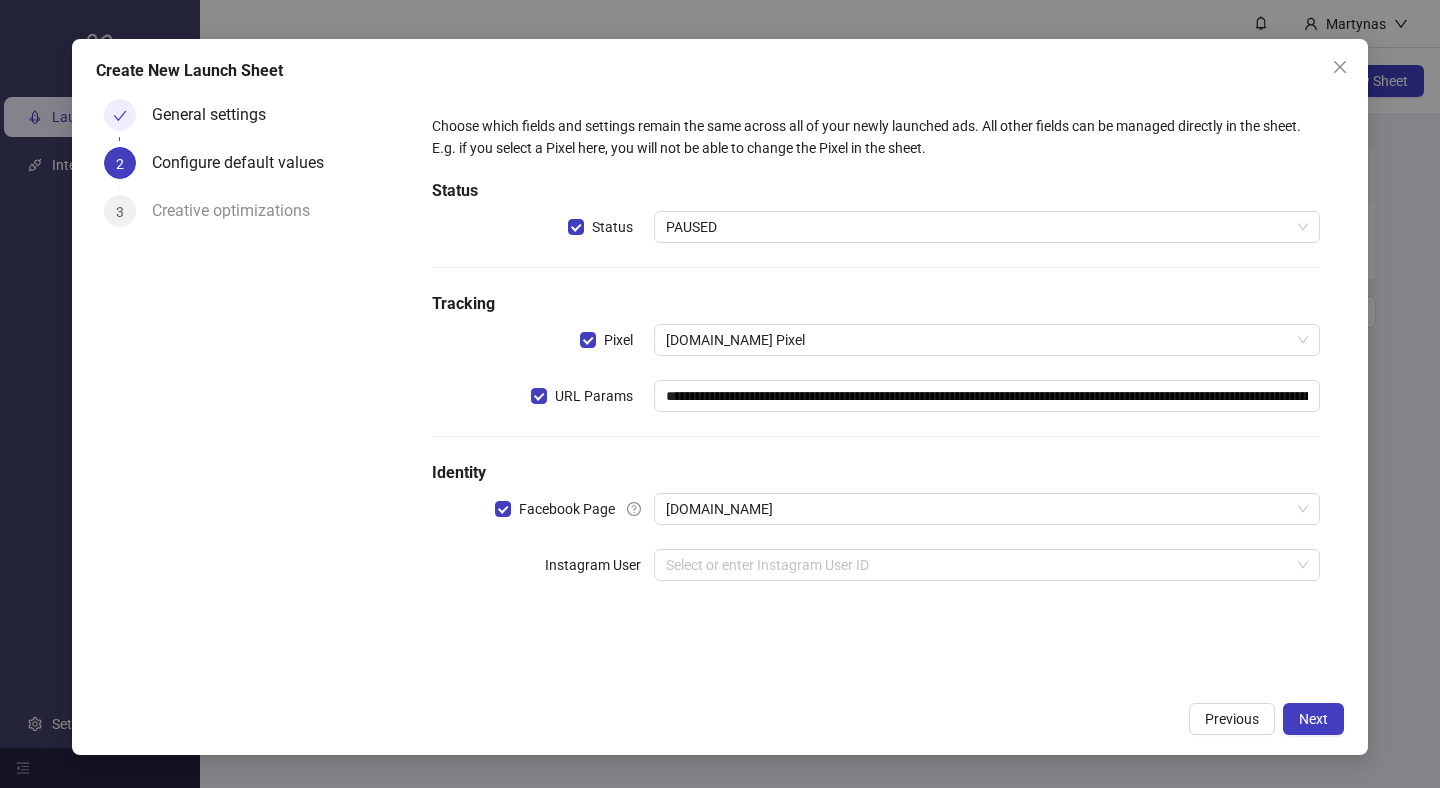click on "Instagram User" at bounding box center (599, 565) 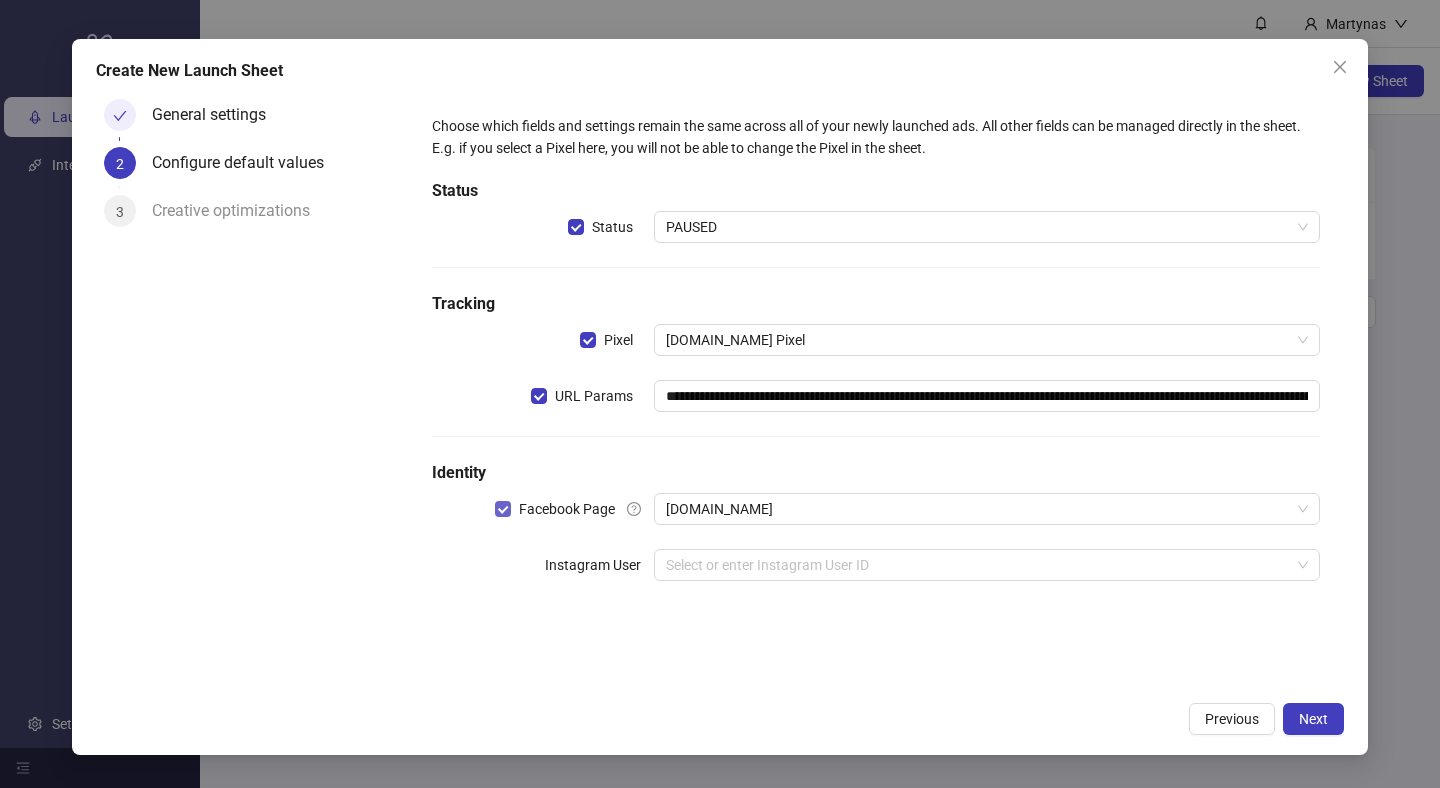 click on "Facebook Page" at bounding box center (567, 509) 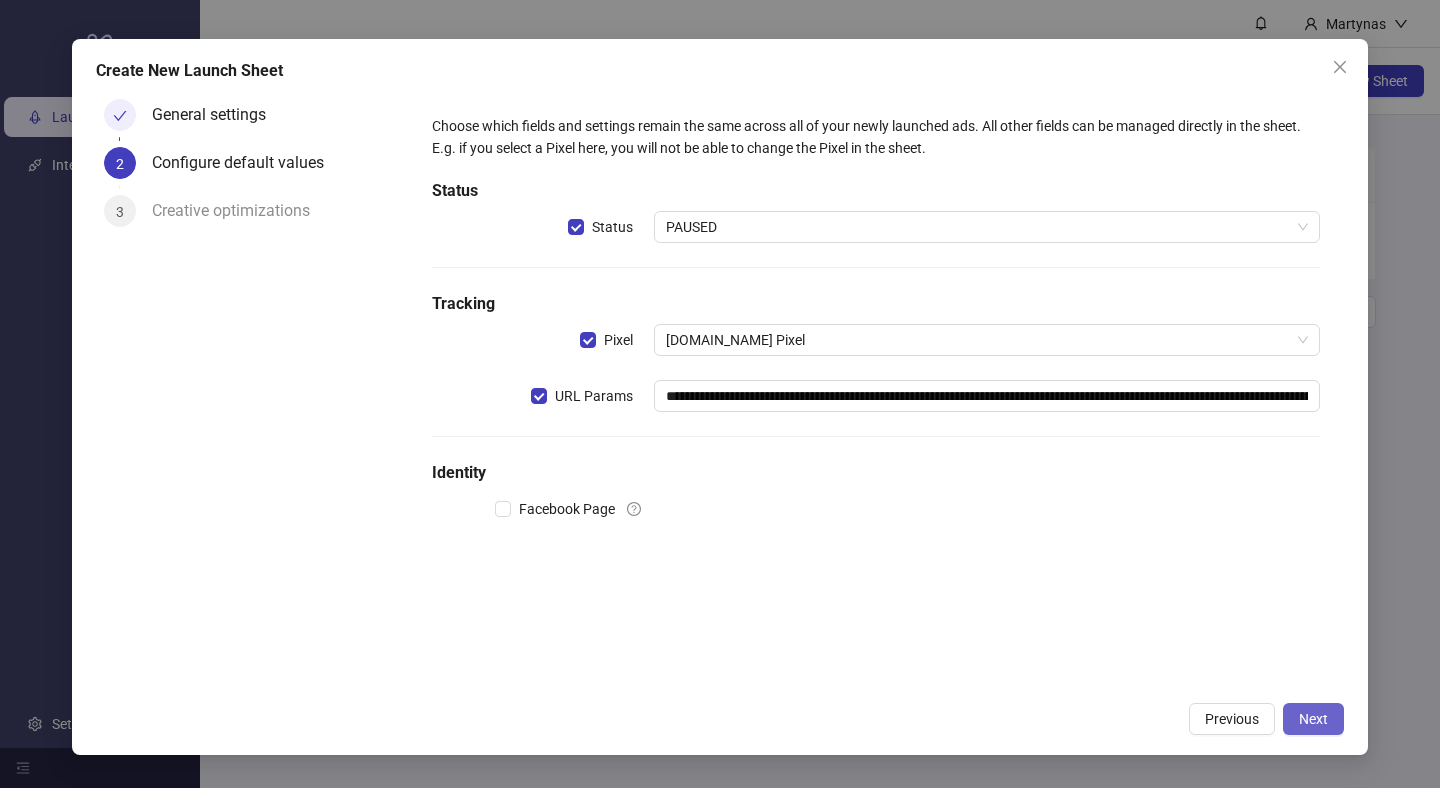 click on "Next" at bounding box center (1313, 719) 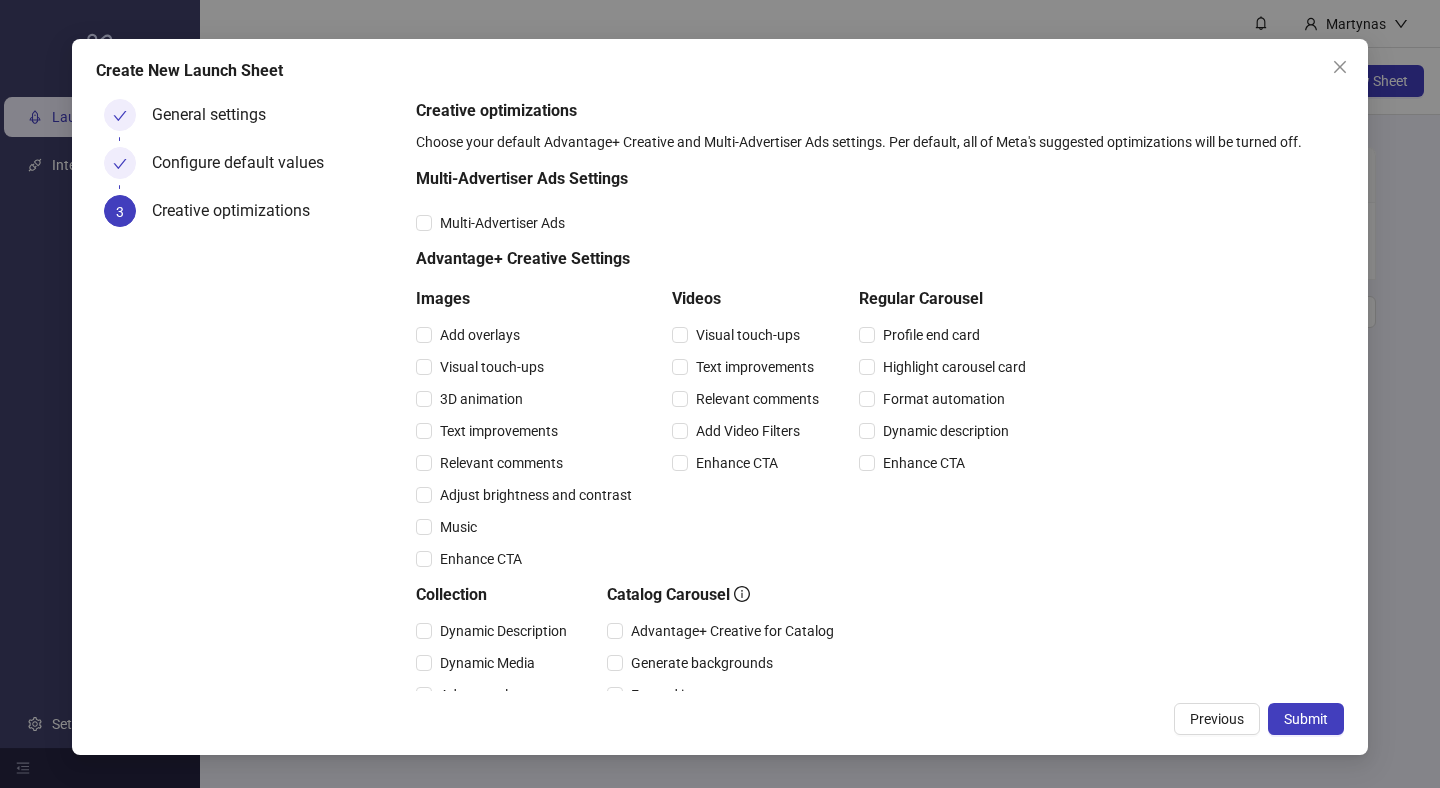 scroll, scrollTop: 229, scrollLeft: 0, axis: vertical 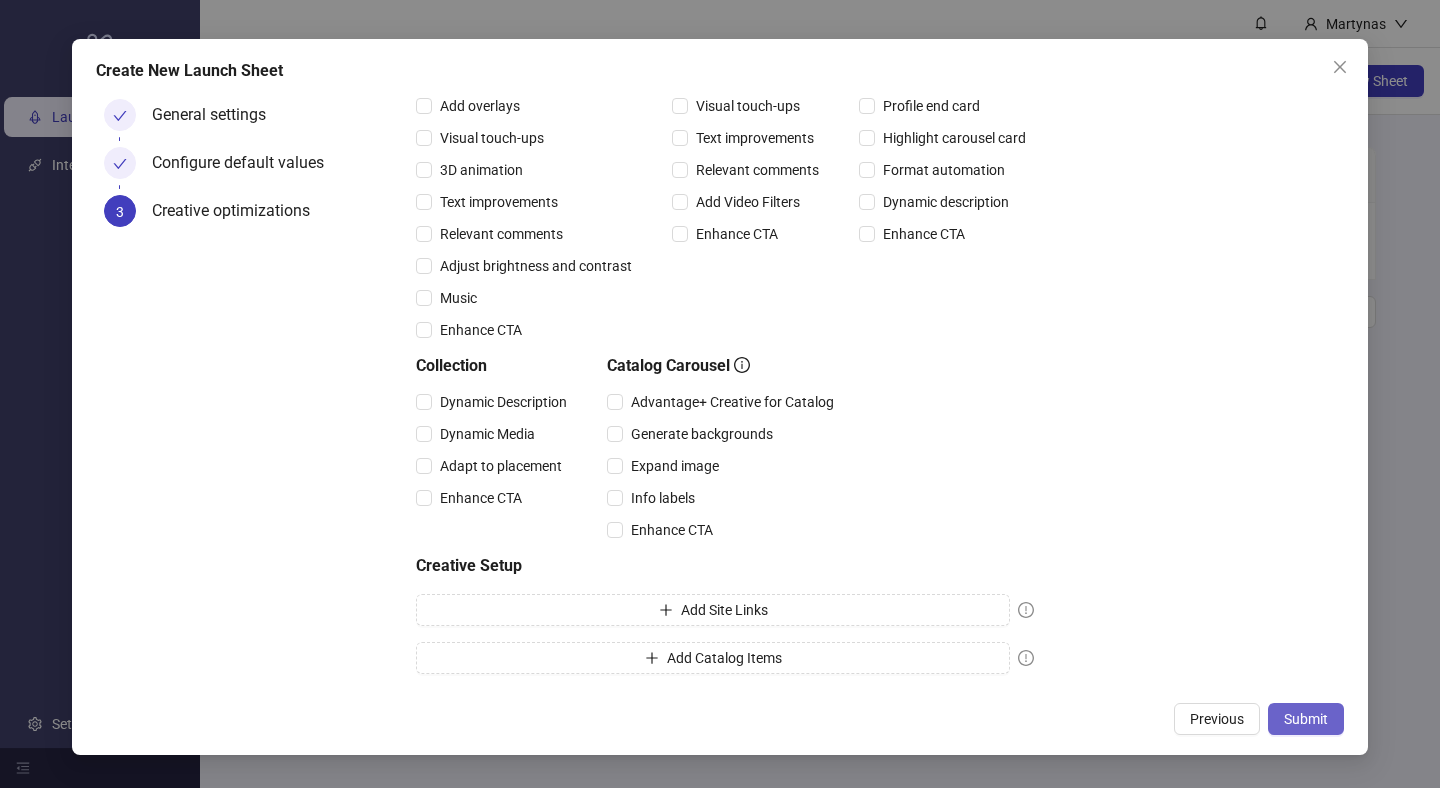 click on "Submit" at bounding box center (1306, 719) 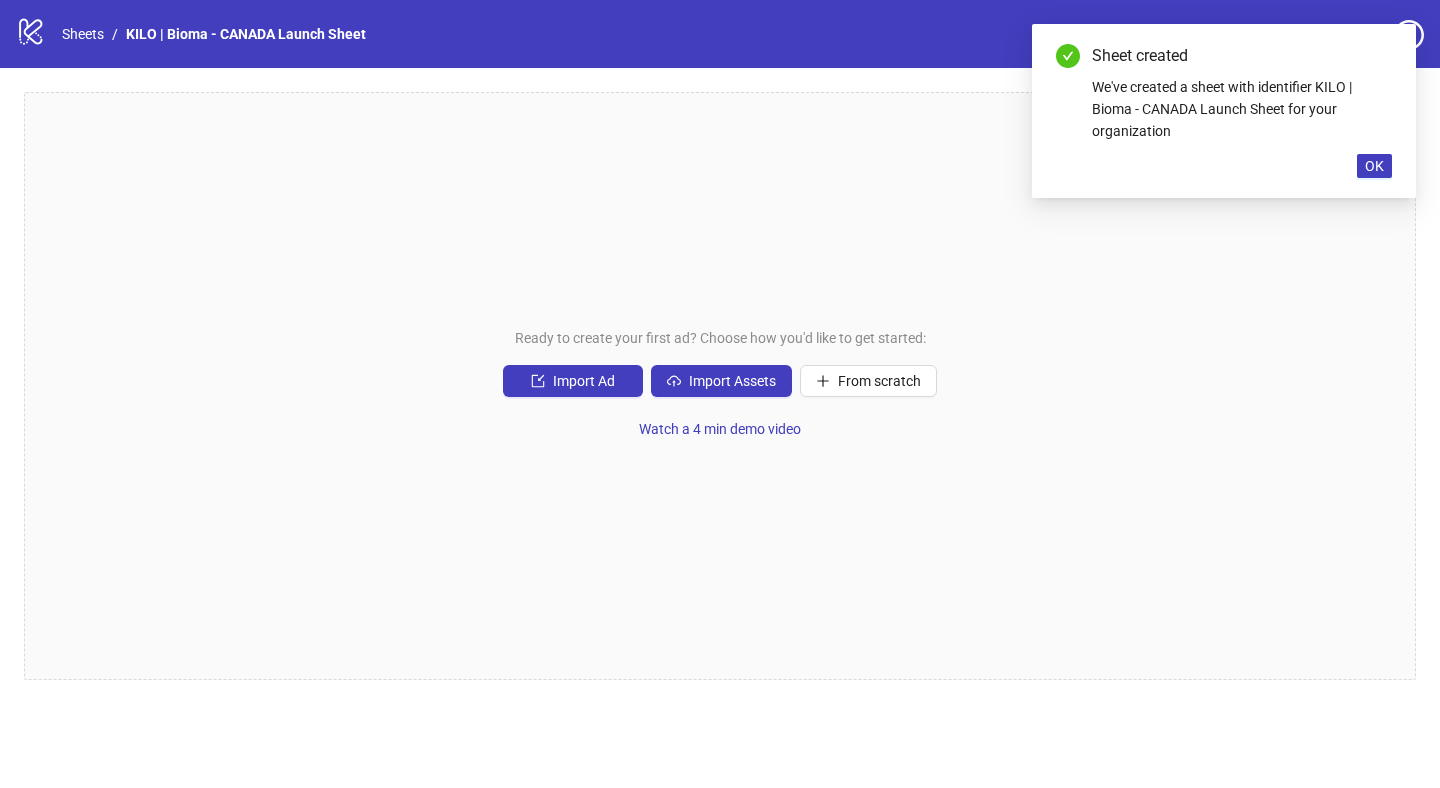 click on "Ready to create your first ad? Choose how you'd like to get started: Import Ad Import Assets From scratch Watch a 4 min demo video" at bounding box center [720, 386] 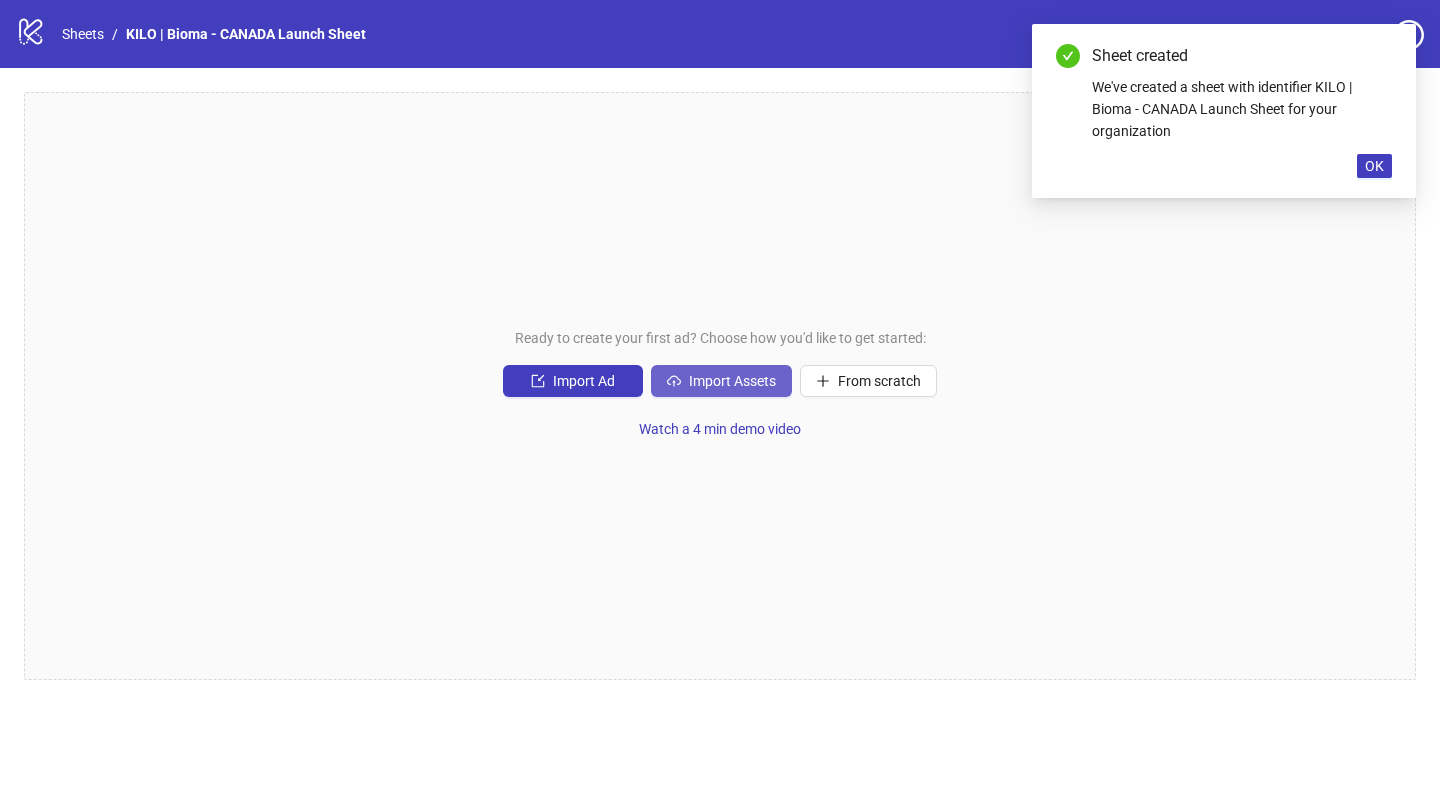 click on "Import Assets" at bounding box center [721, 381] 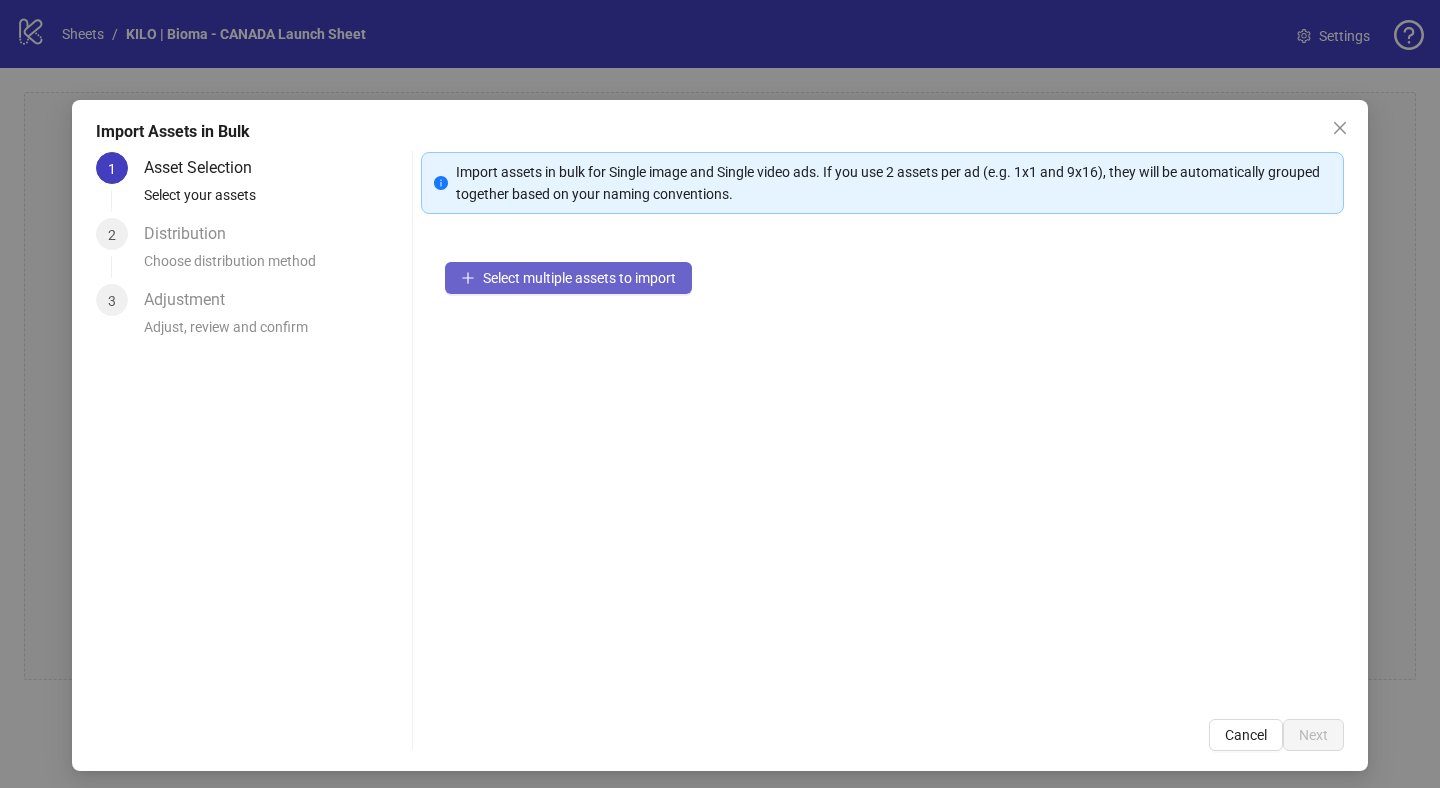 click on "Select multiple assets to import" at bounding box center (579, 278) 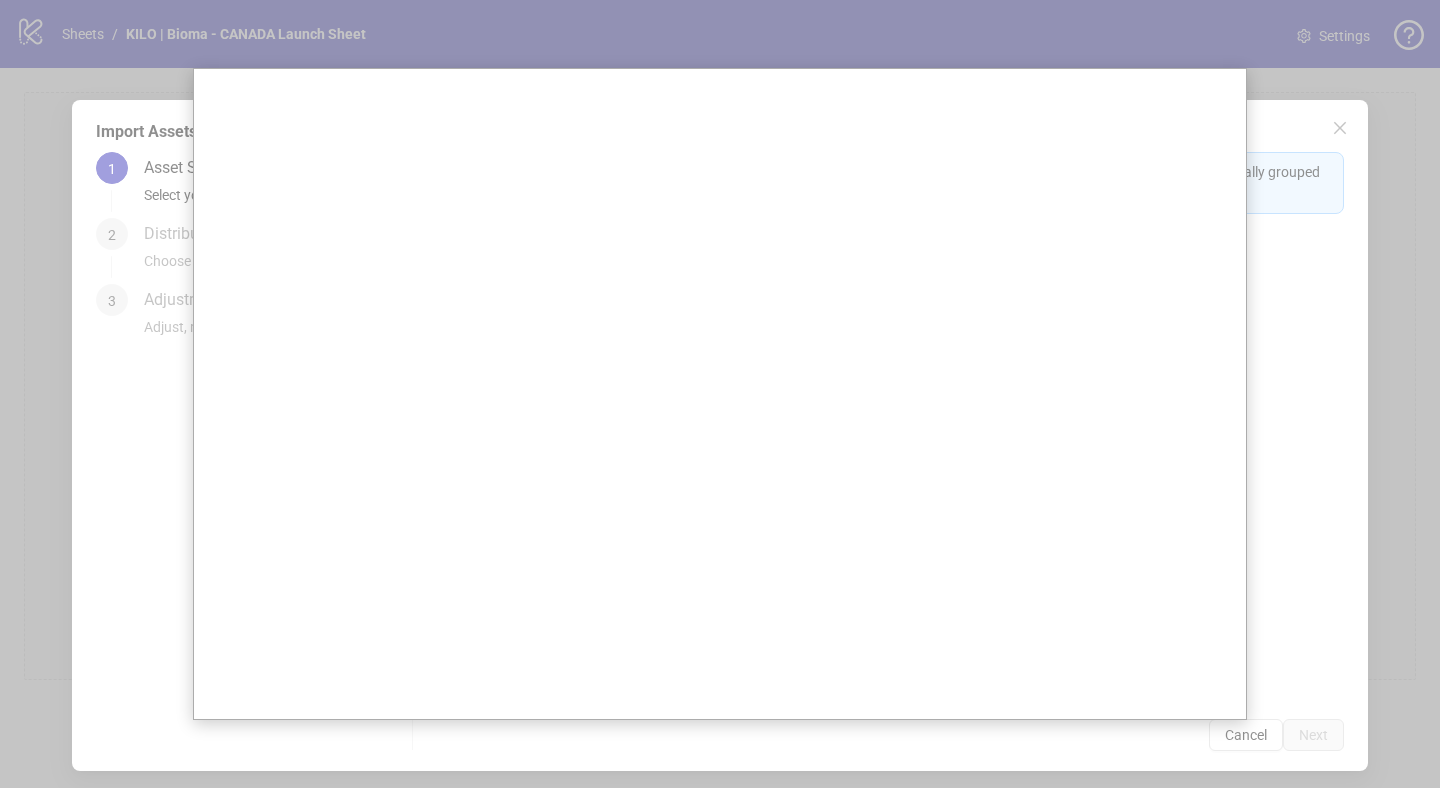click at bounding box center [720, 394] 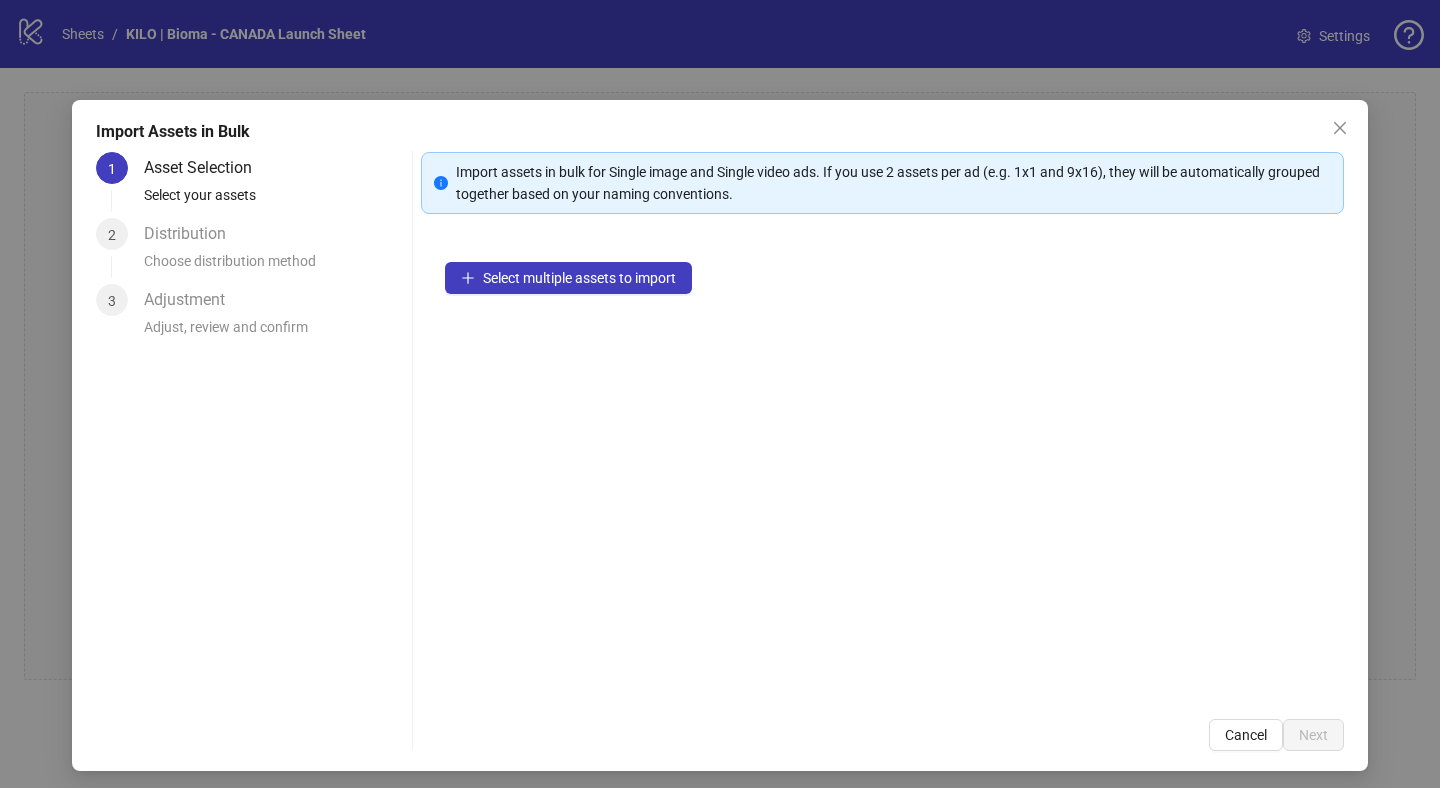 type 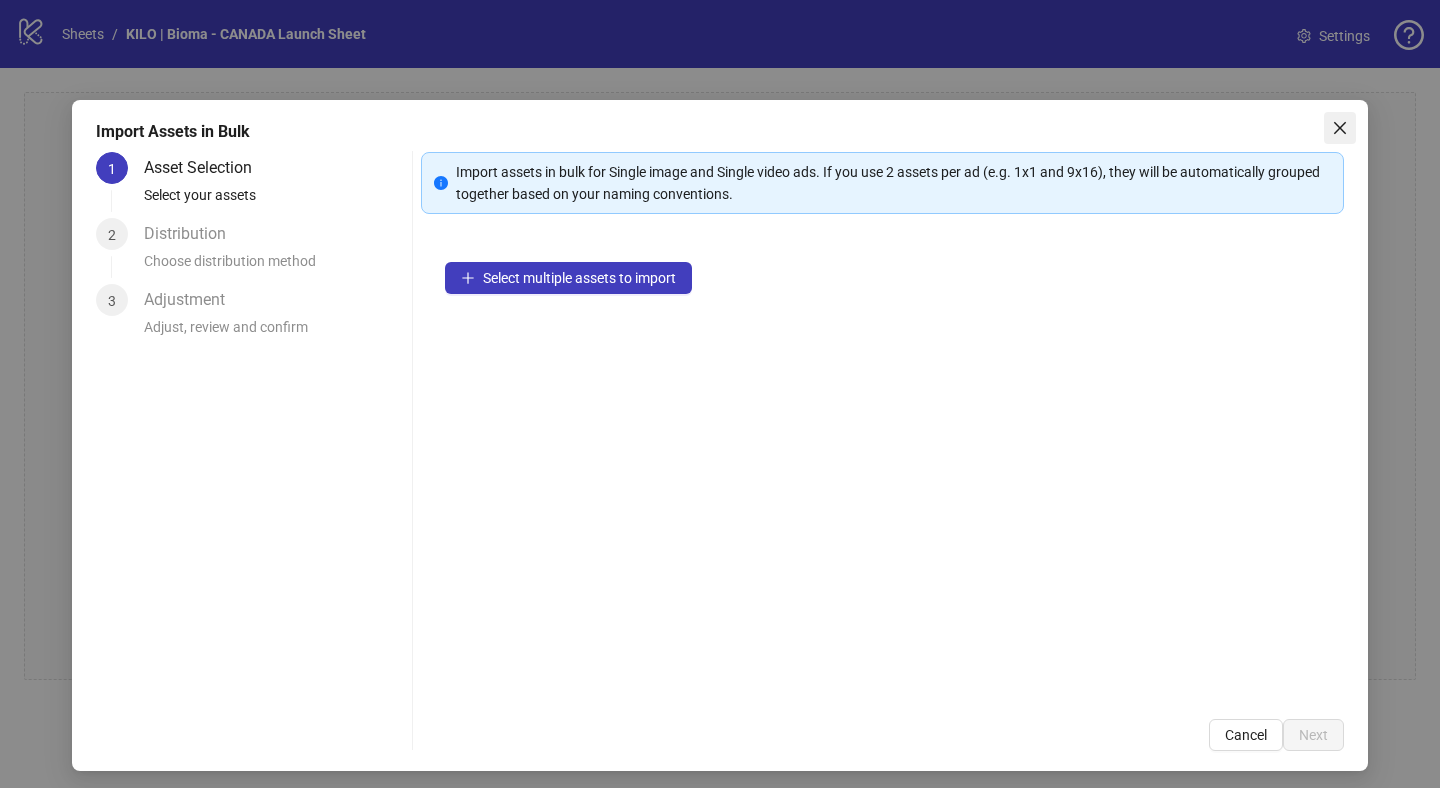 click at bounding box center [1340, 128] 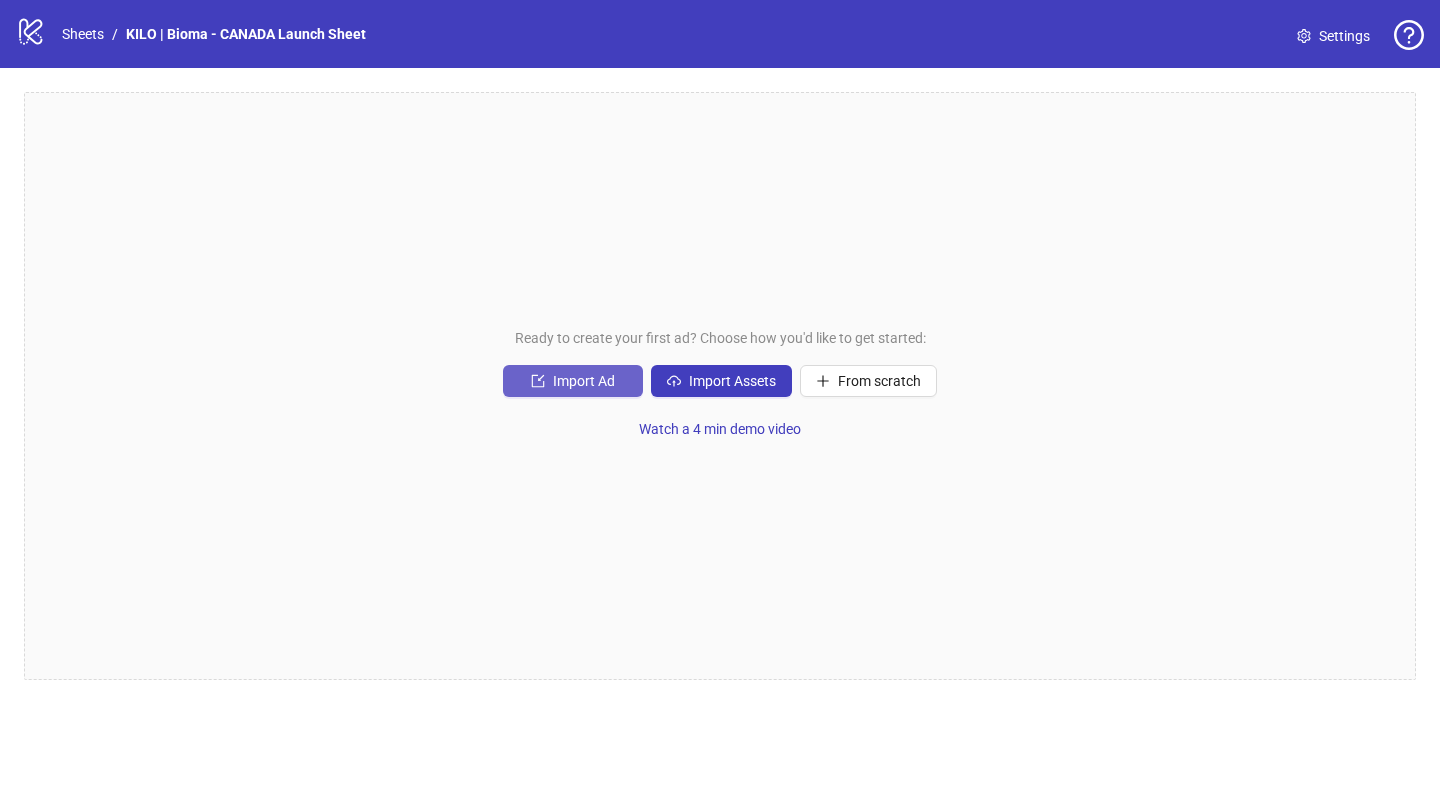 click on "Import Ad" at bounding box center [584, 381] 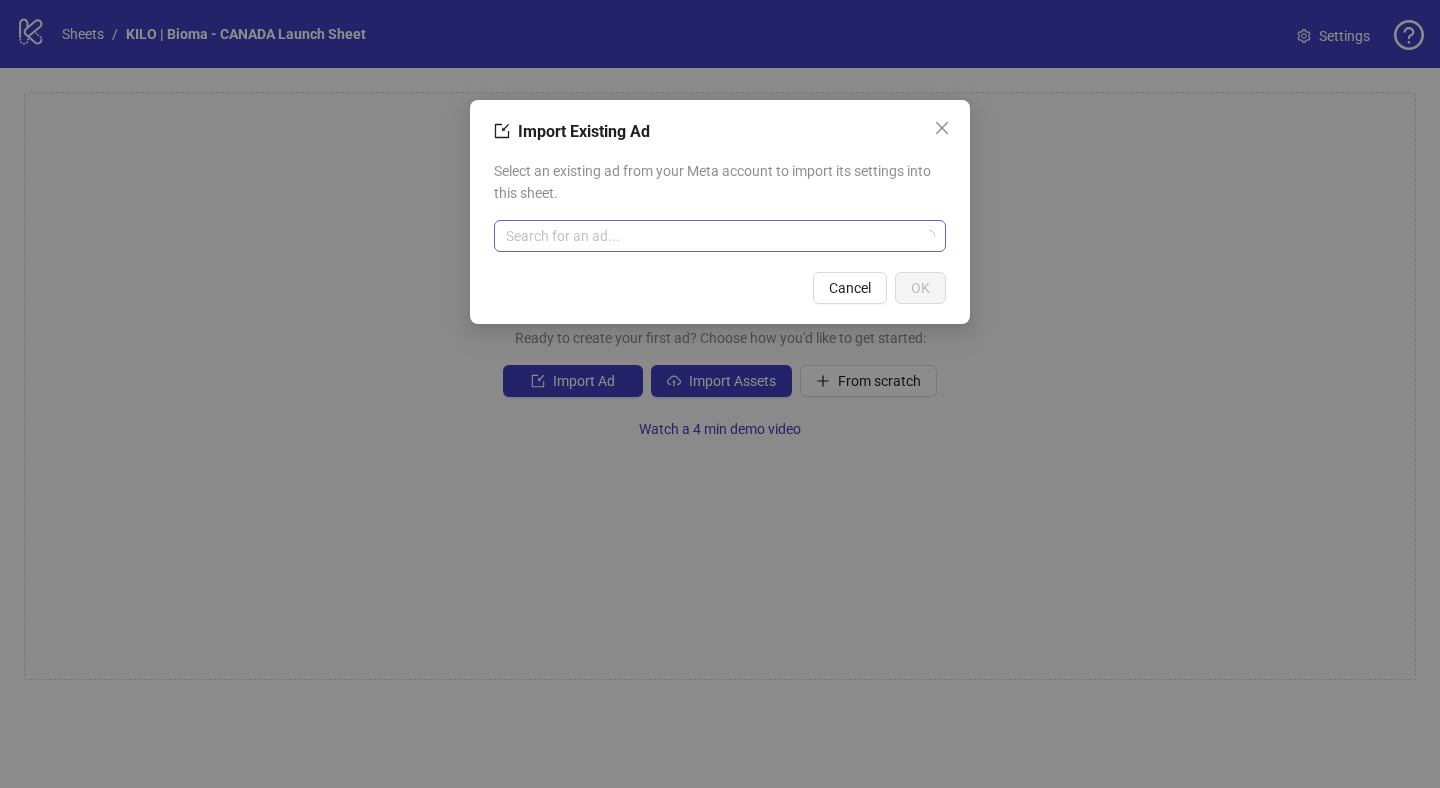 click at bounding box center (711, 236) 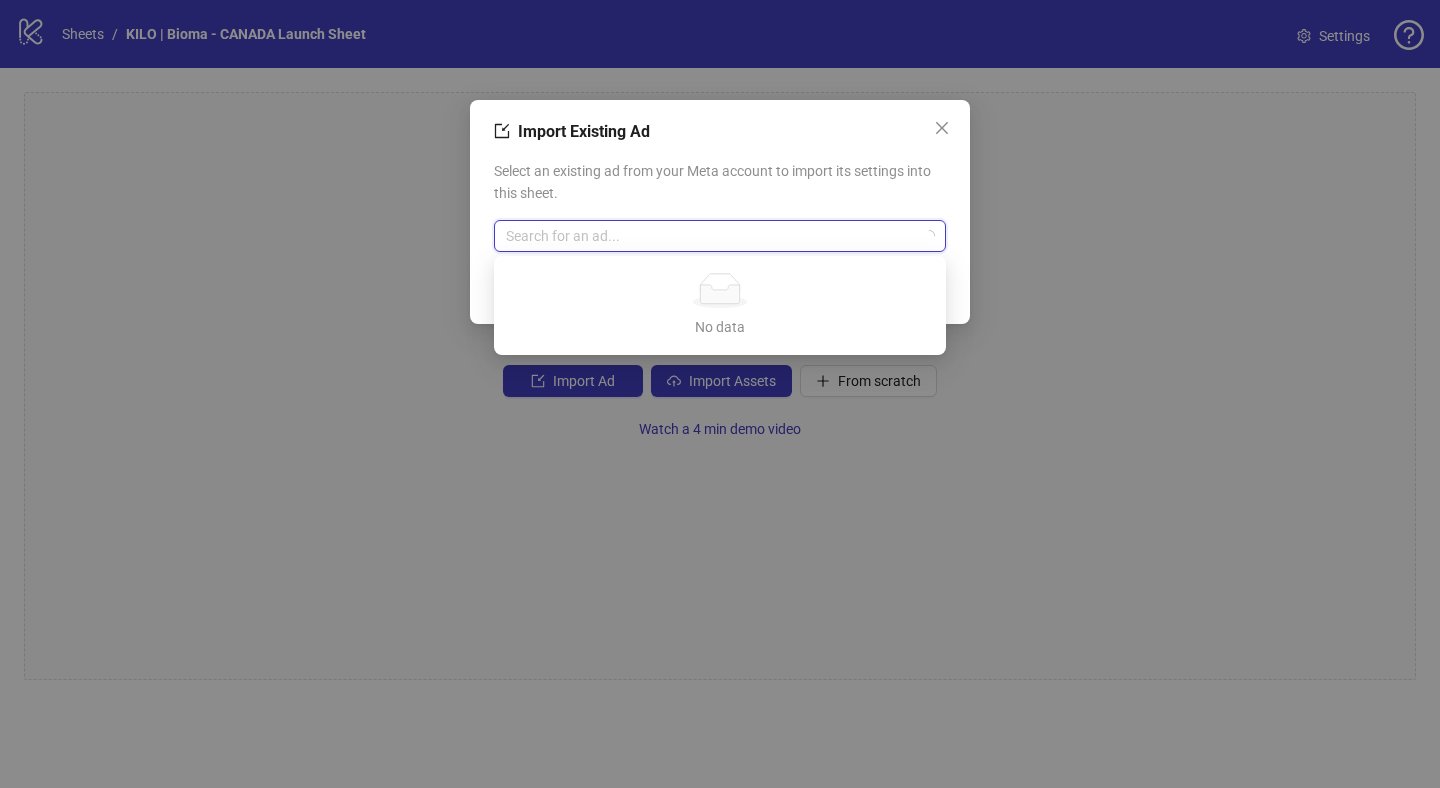 click on "Import Existing Ad" at bounding box center [720, 132] 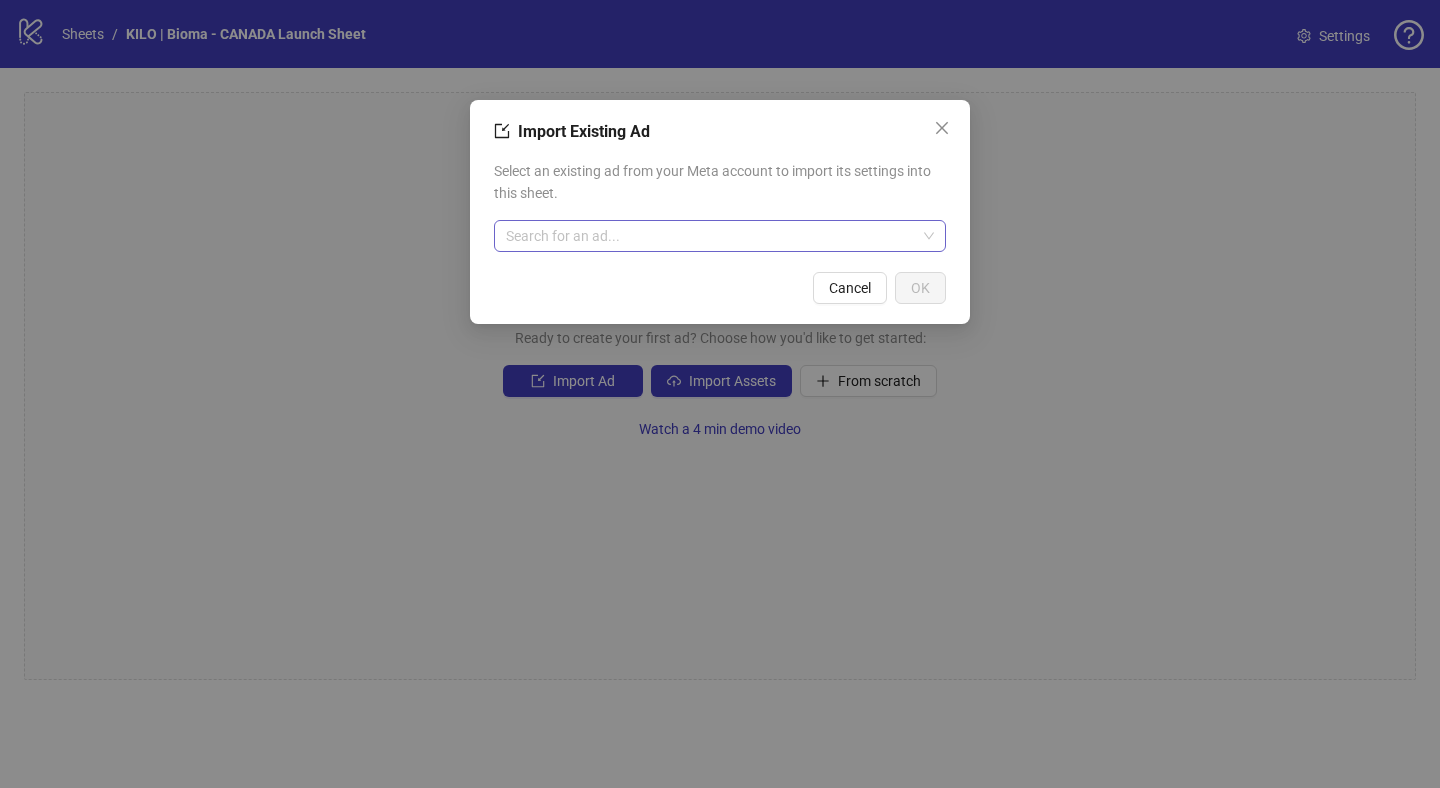 click at bounding box center [711, 236] 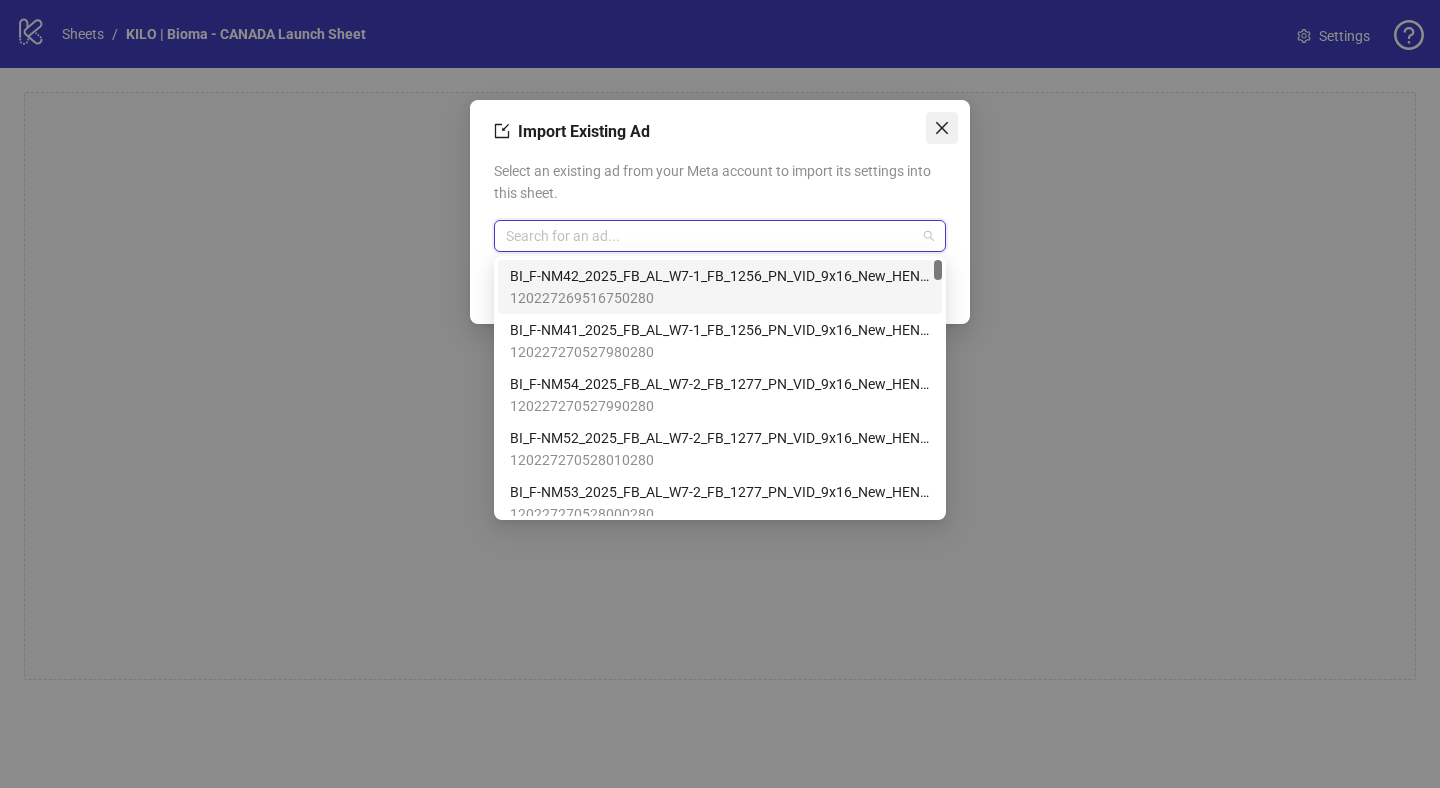 click 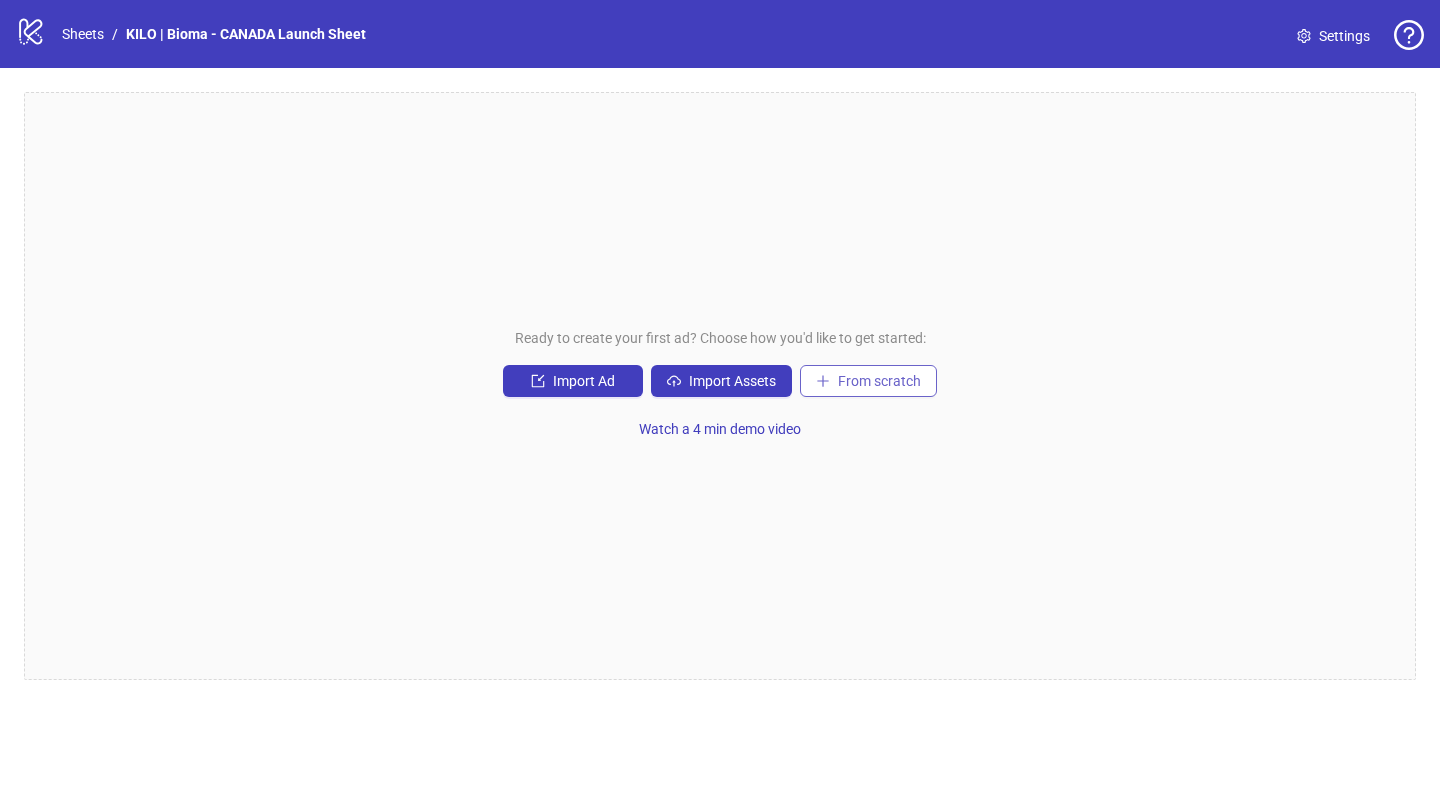 click on "From scratch" at bounding box center (879, 381) 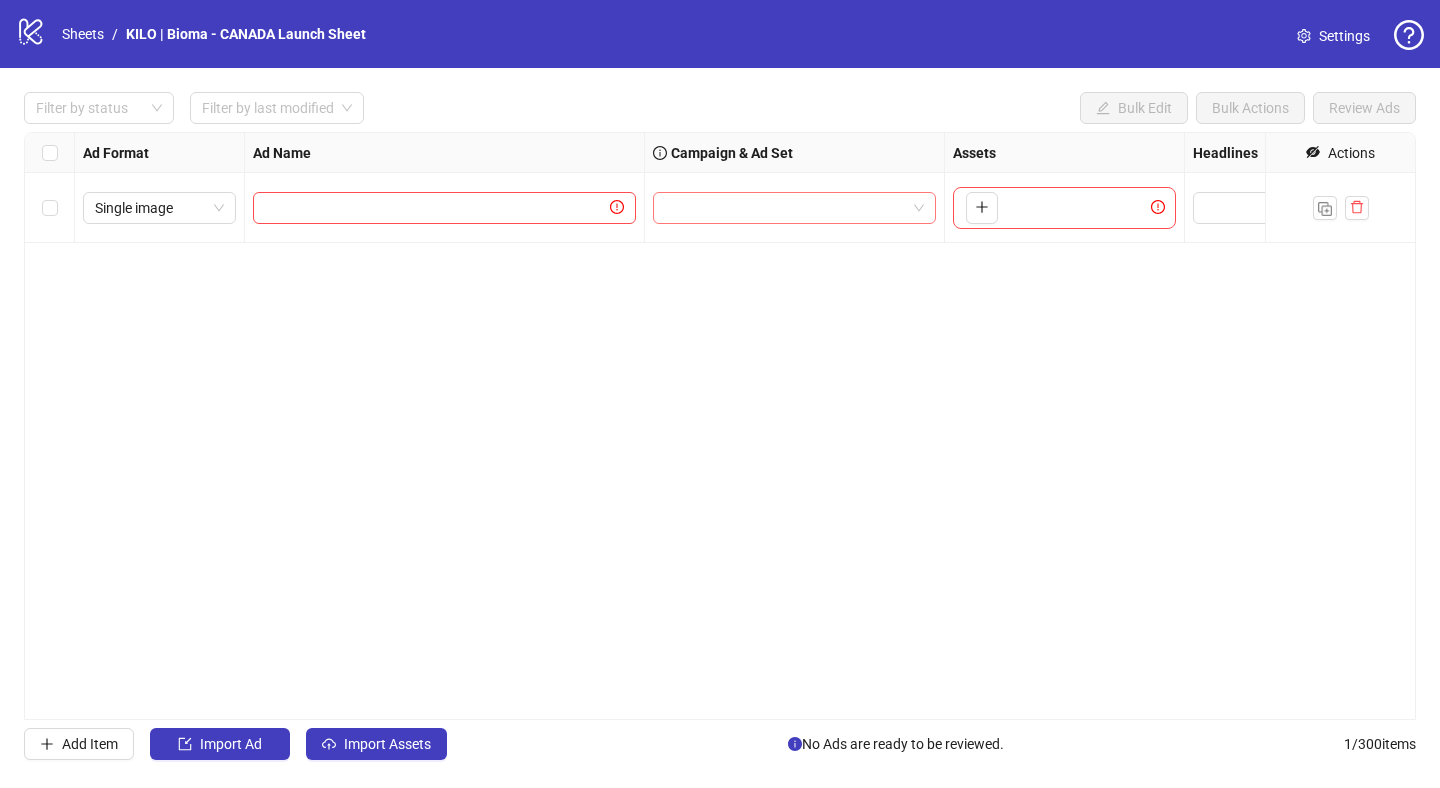click at bounding box center (785, 208) 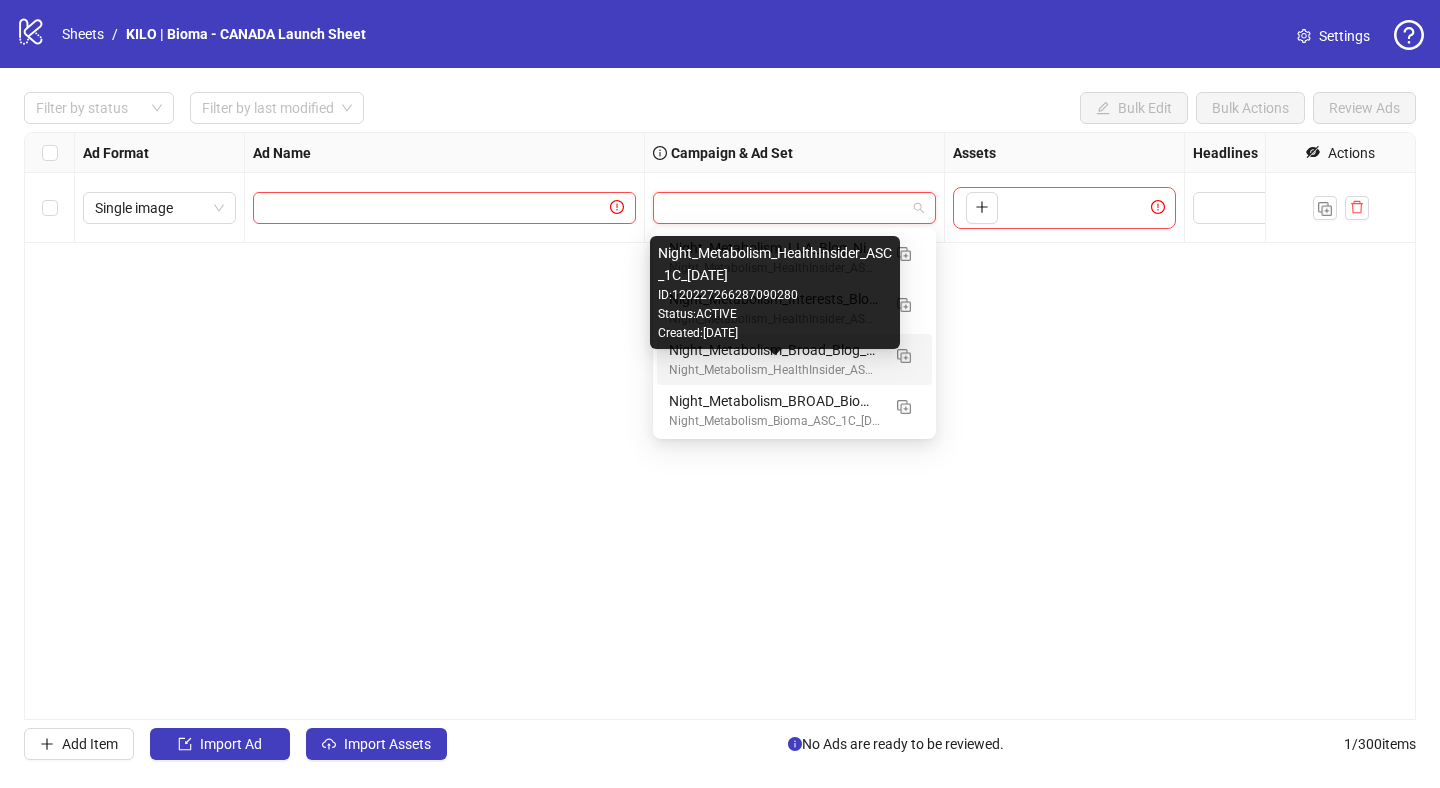 click on "Ad Format Ad Name Campaign & Ad Set Assets Headlines Primary Texts Descriptions Page ID Instagram User ID Destination URL App Product Page ID Display URL Leadgen Form Product Set ID Call to Action Actions Single image
To pick up a draggable item, press the space bar.
While dragging, use the arrow keys to move the item.
Press space again to drop the item in its new position, or press escape to cancel." at bounding box center [720, 426] 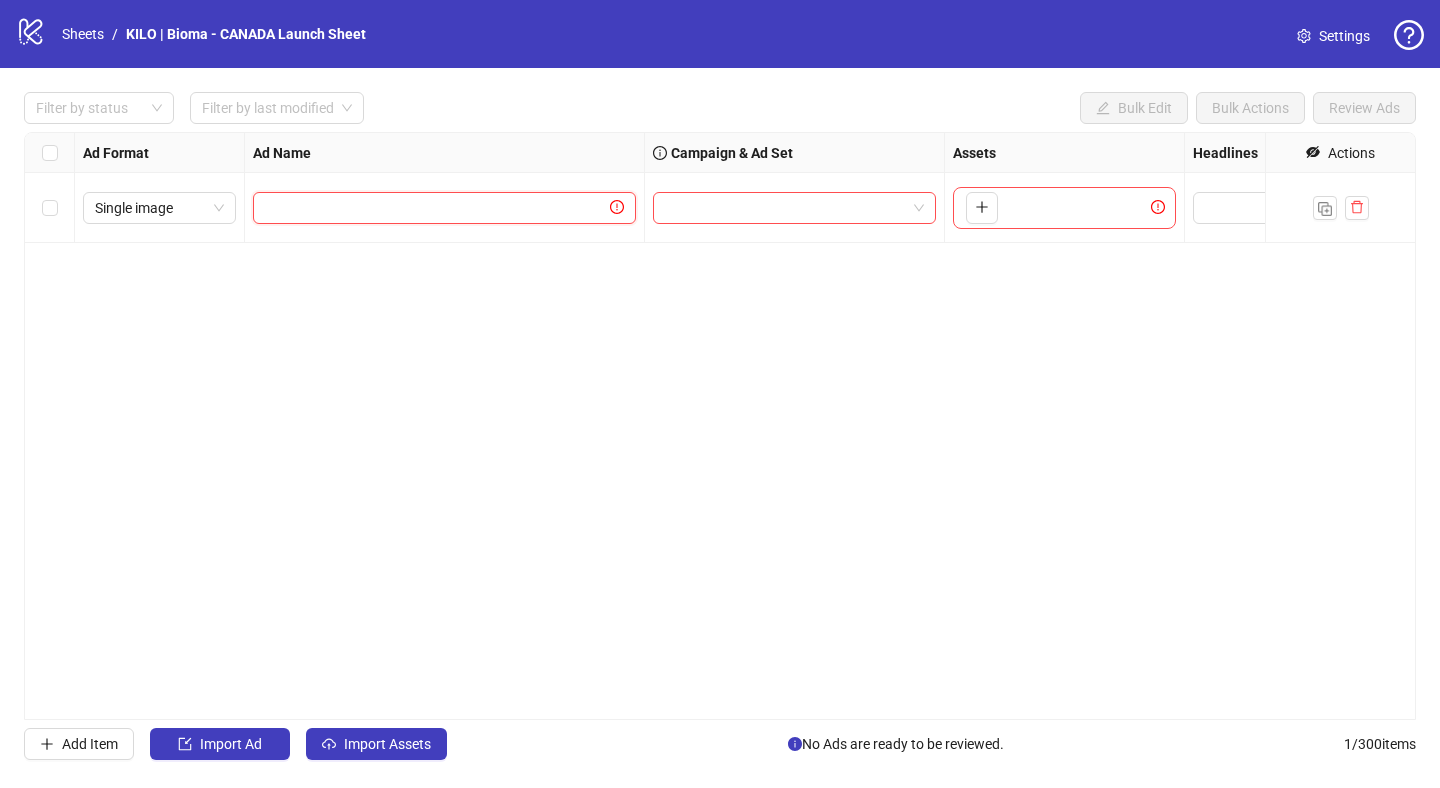 click at bounding box center [435, 208] 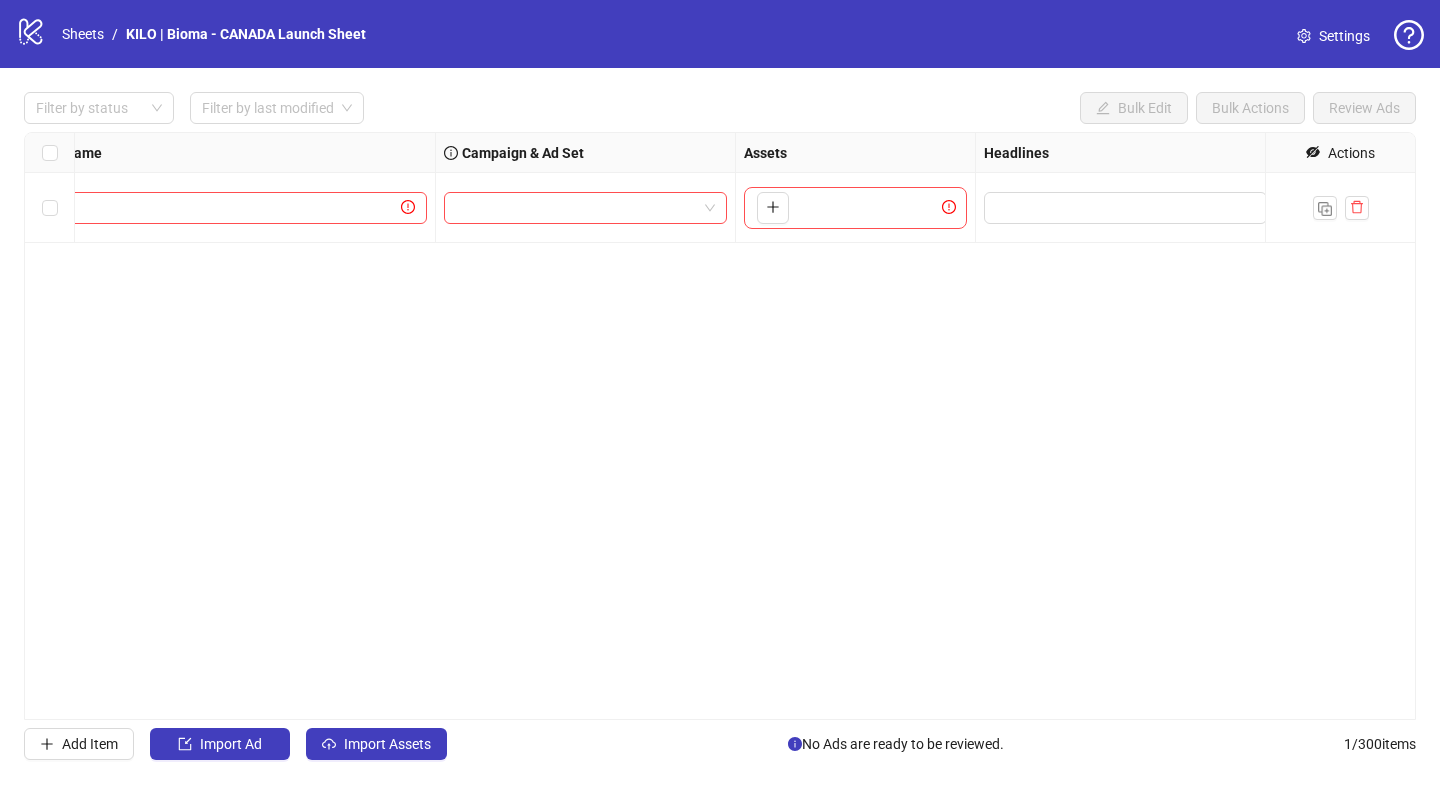 scroll, scrollTop: 0, scrollLeft: 0, axis: both 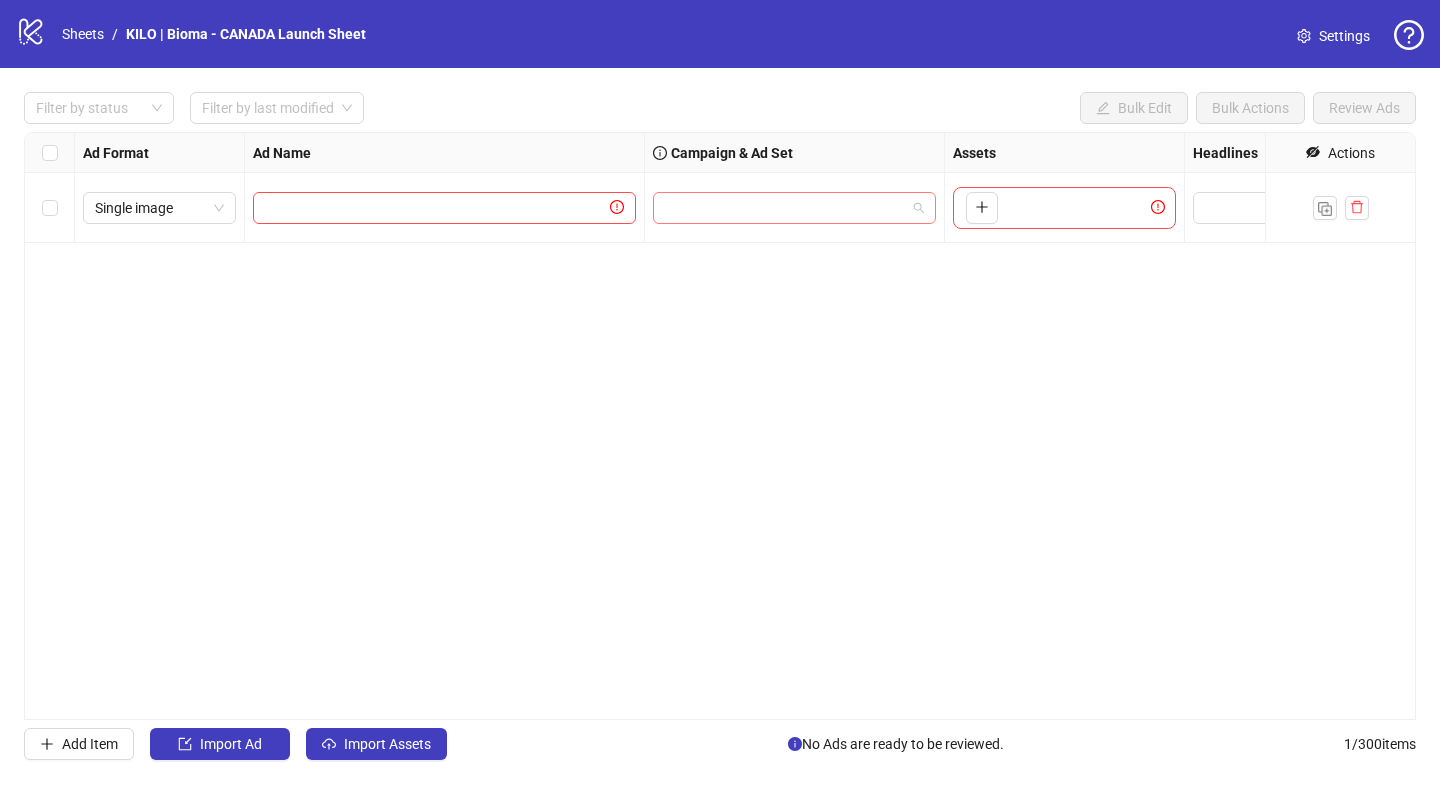 click at bounding box center (785, 208) 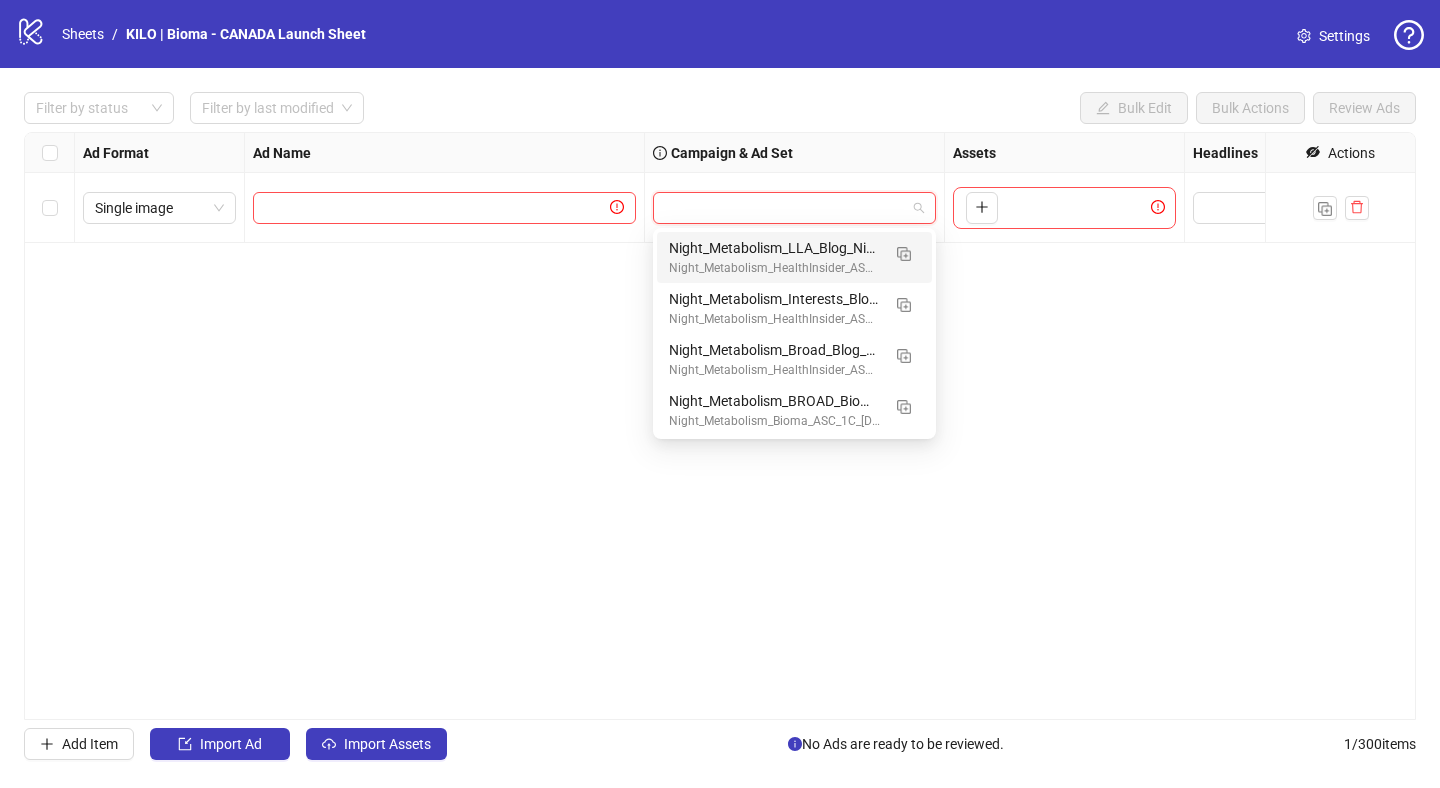 click on "Ad Format Ad Name Campaign & Ad Set Assets Headlines Primary Texts Descriptions Page ID Instagram User ID Destination URL App Product Page ID Display URL Leadgen Form Product Set ID Call to Action Actions Single image
To pick up a draggable item, press the space bar.
While dragging, use the arrow keys to move the item.
Press space again to drop the item in its new position, or press escape to cancel." at bounding box center (720, 426) 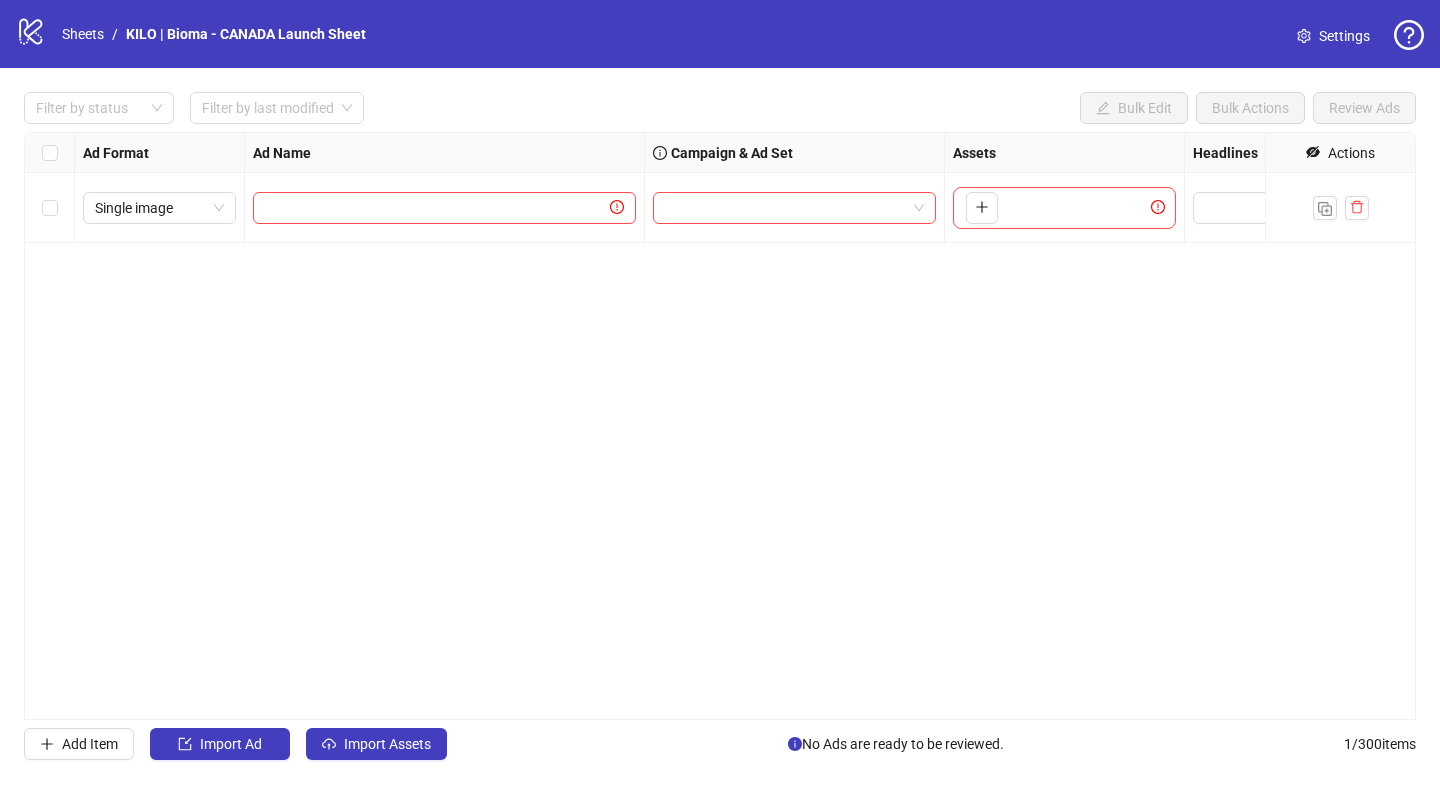 click 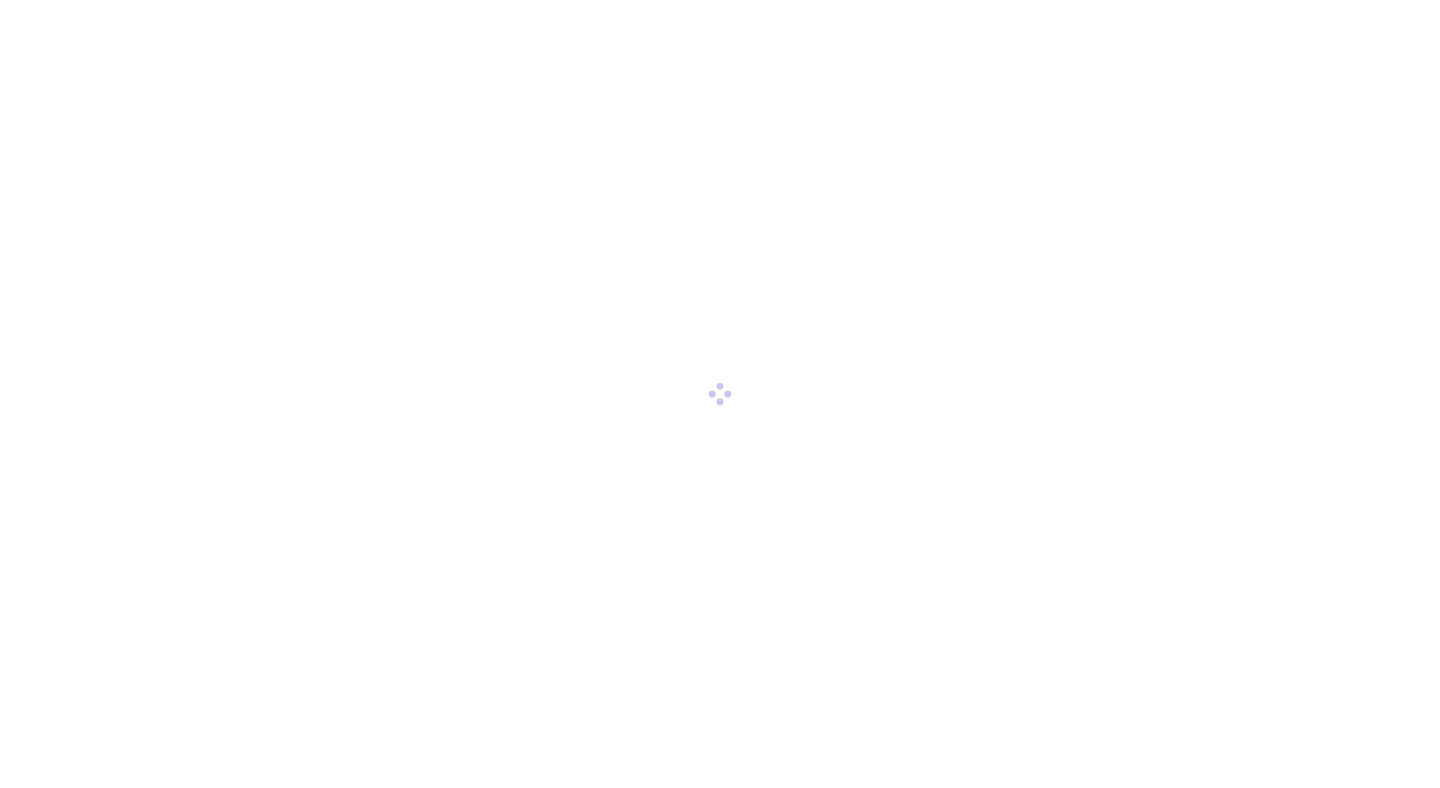 scroll, scrollTop: 0, scrollLeft: 0, axis: both 